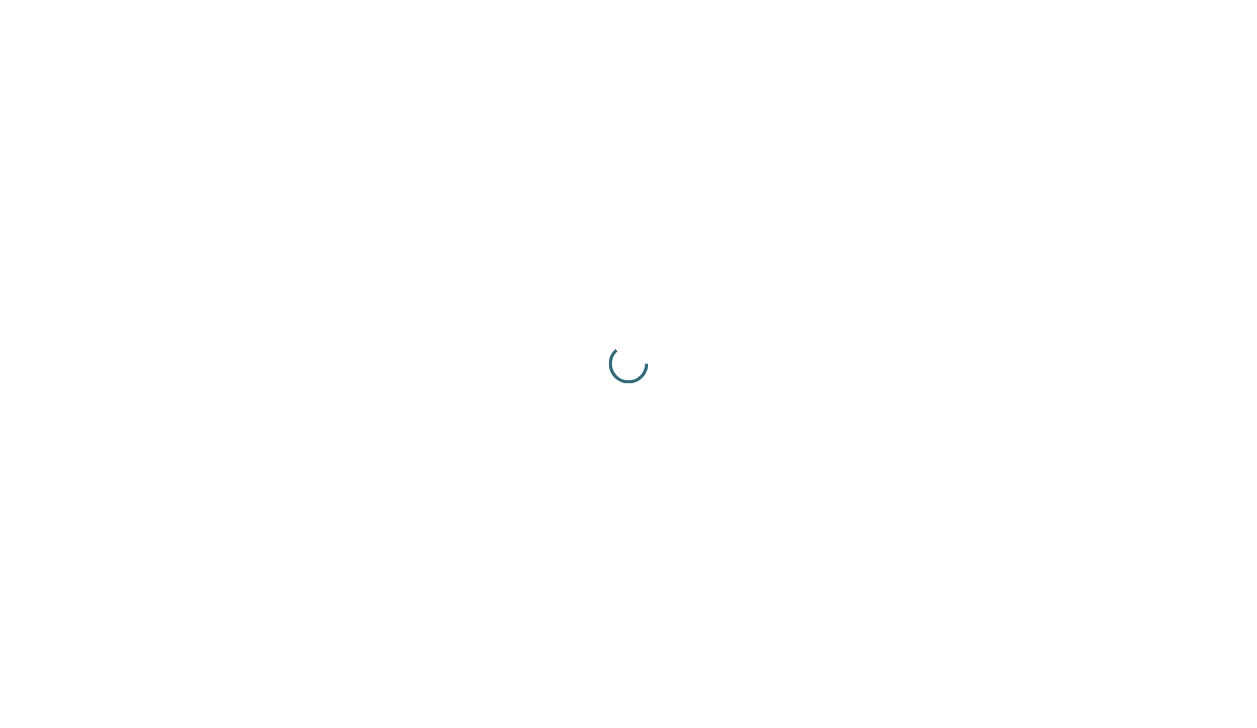 scroll, scrollTop: 0, scrollLeft: 0, axis: both 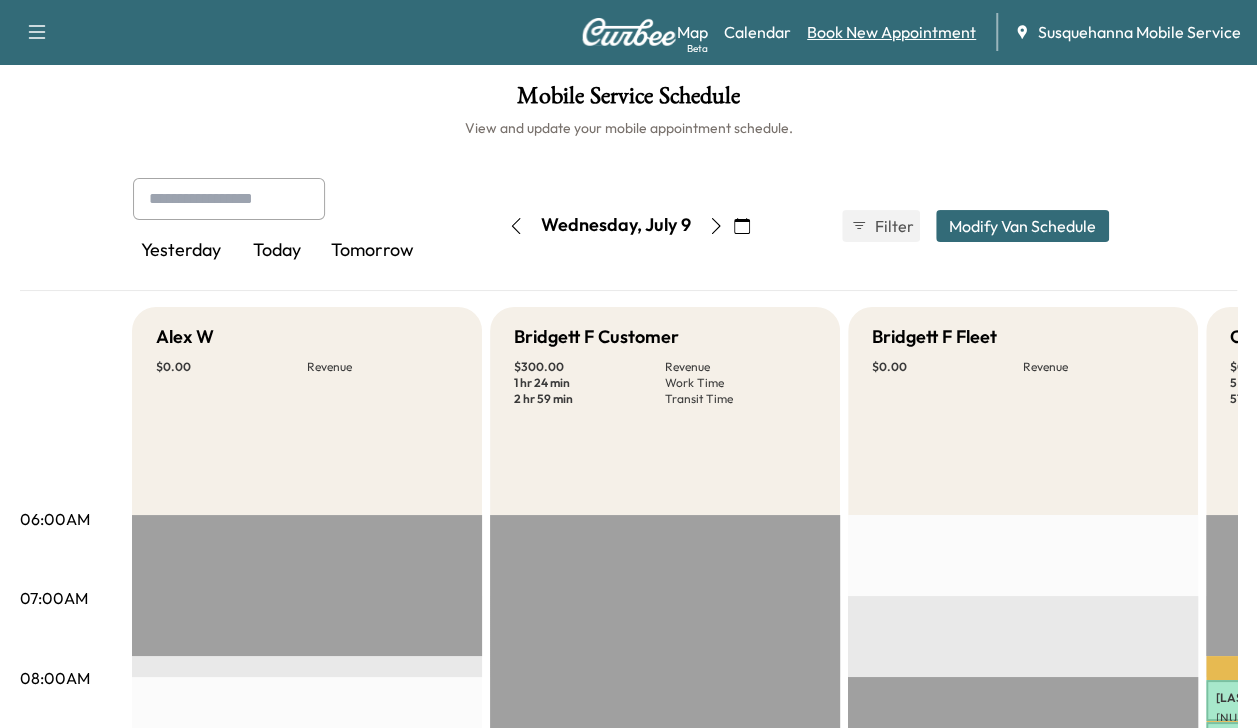click on "Book New Appointment" at bounding box center [891, 32] 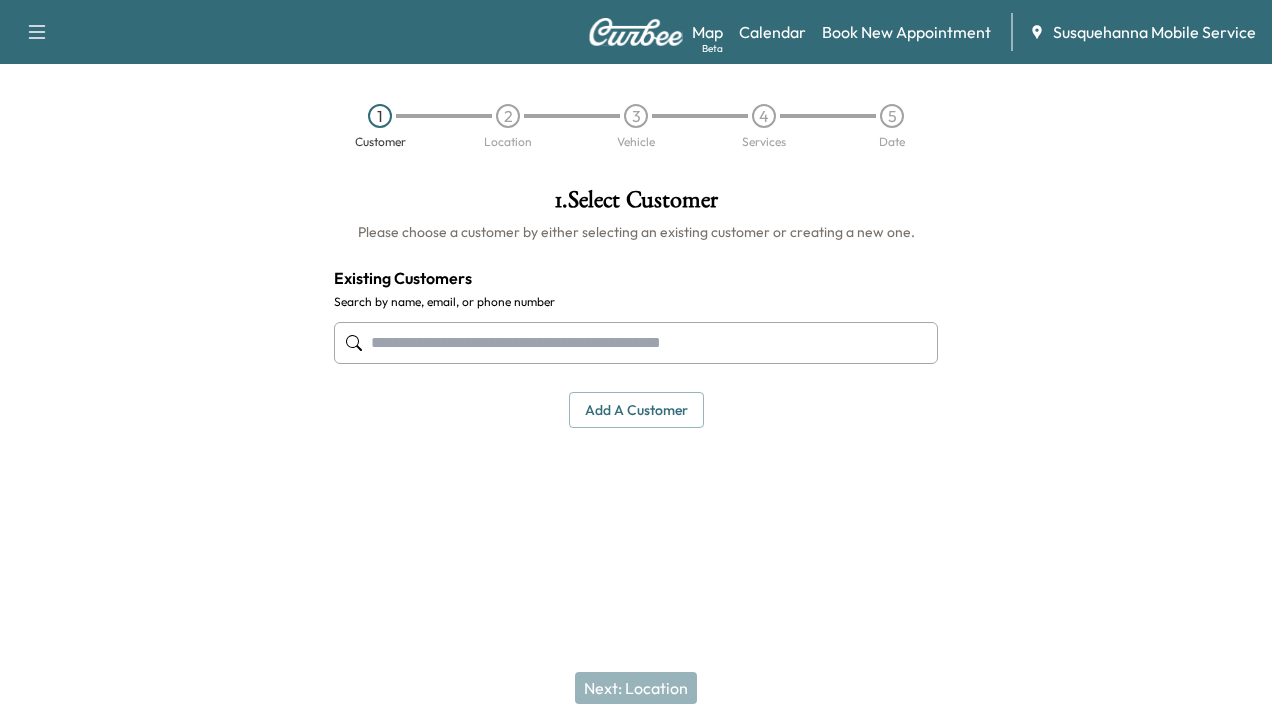 click at bounding box center (636, 343) 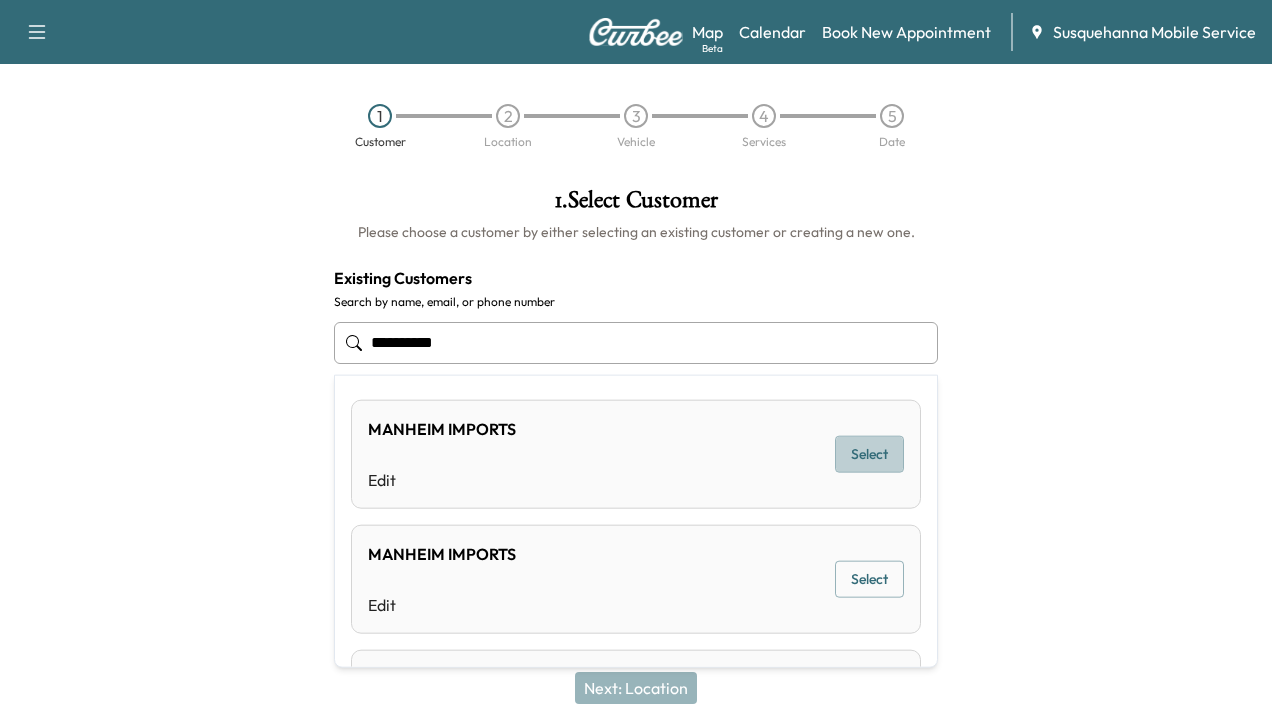 click on "Select" at bounding box center [869, 454] 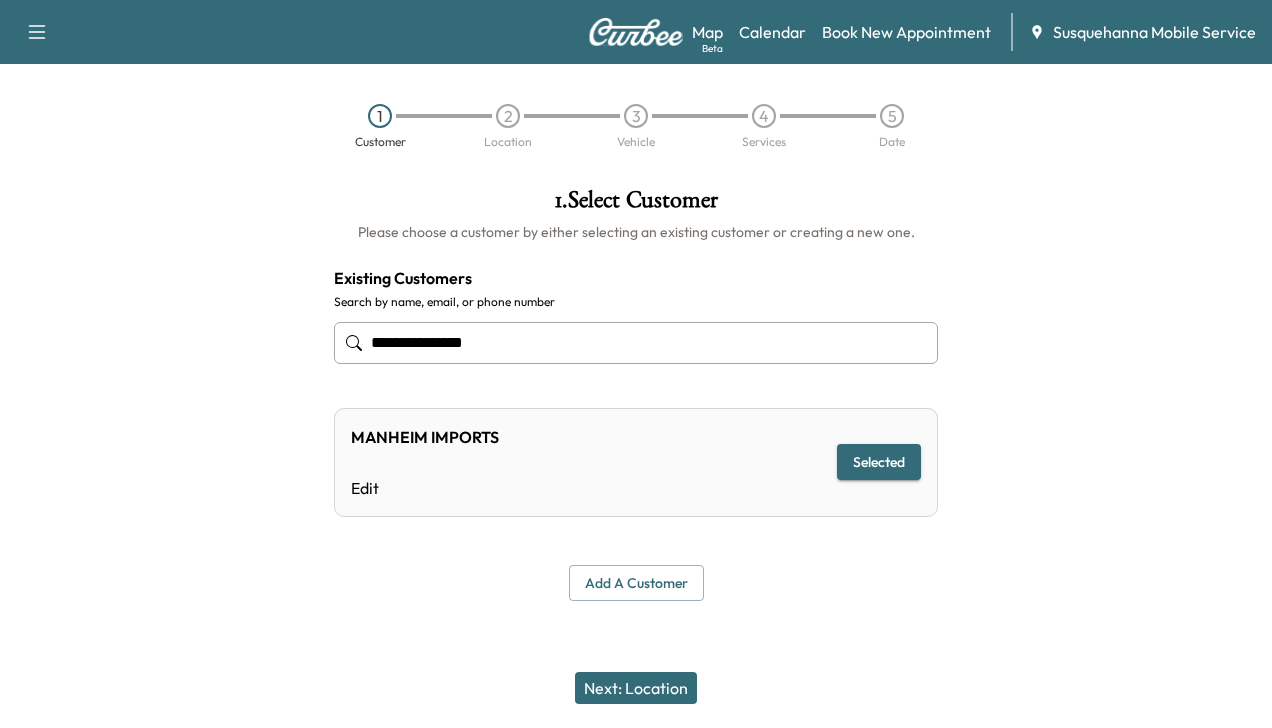 type on "**********" 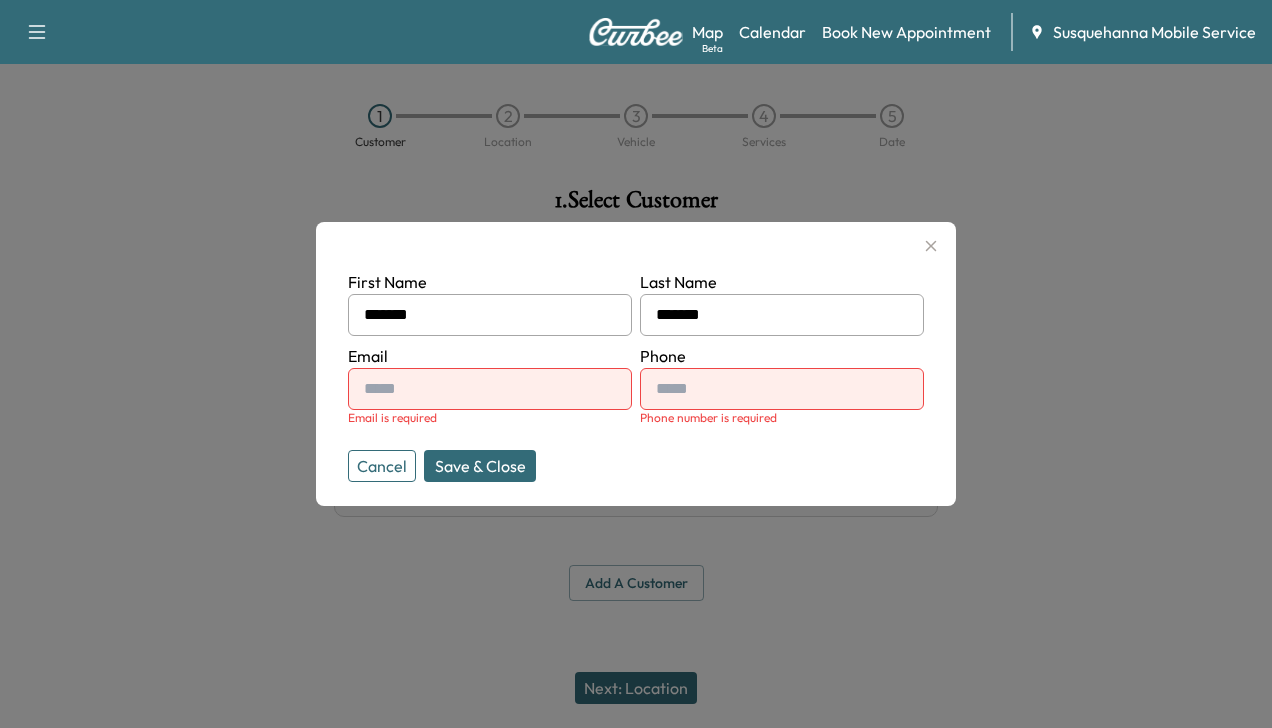 click at bounding box center [490, 389] 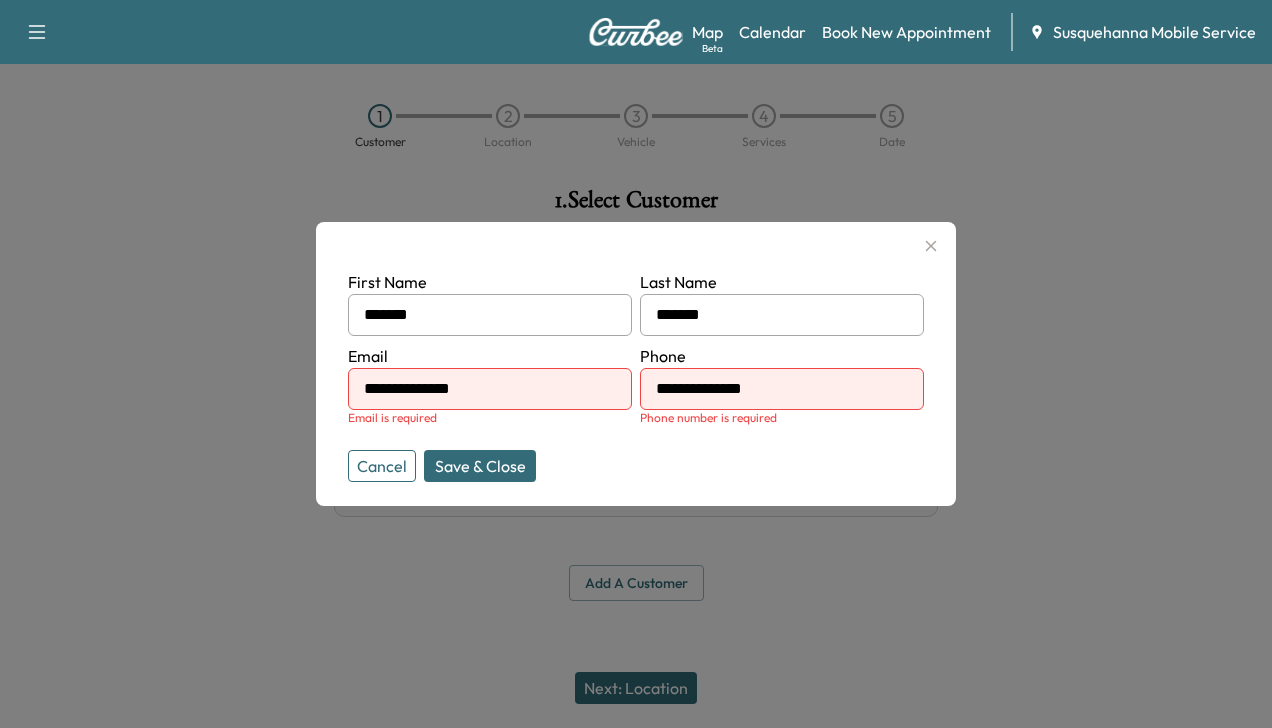 click on "Save & Close" at bounding box center (480, 466) 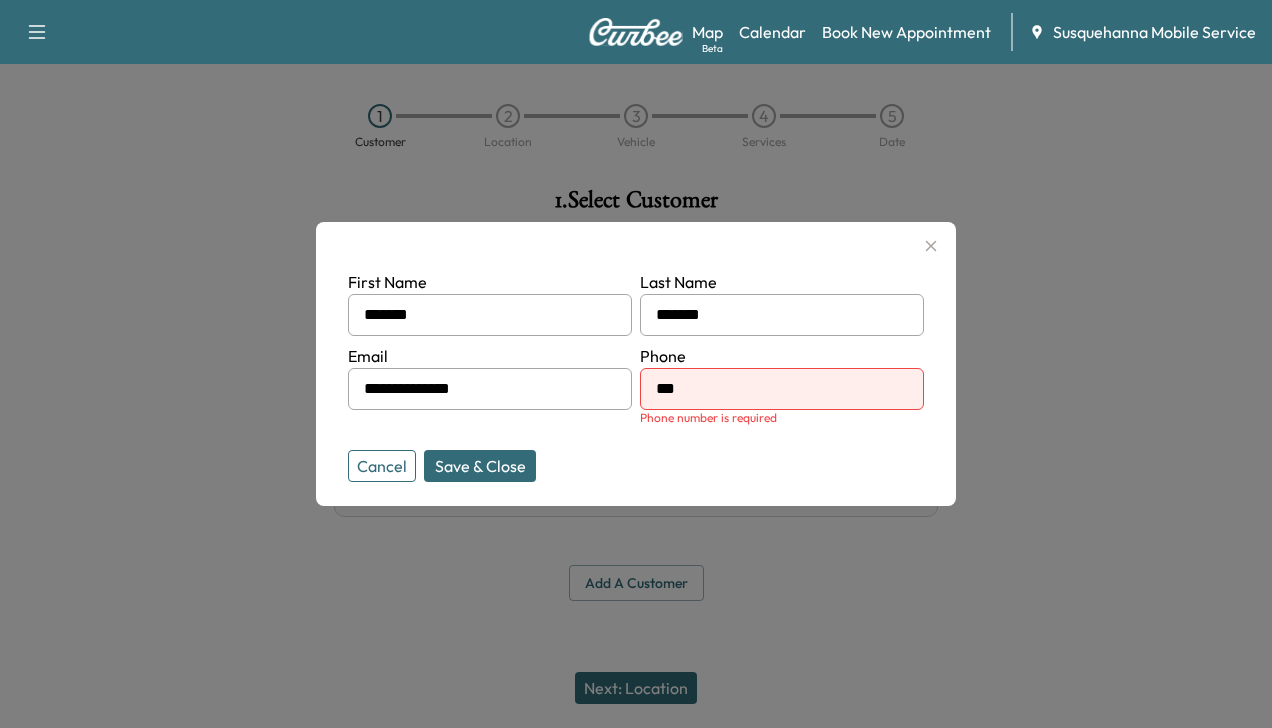 type on "**" 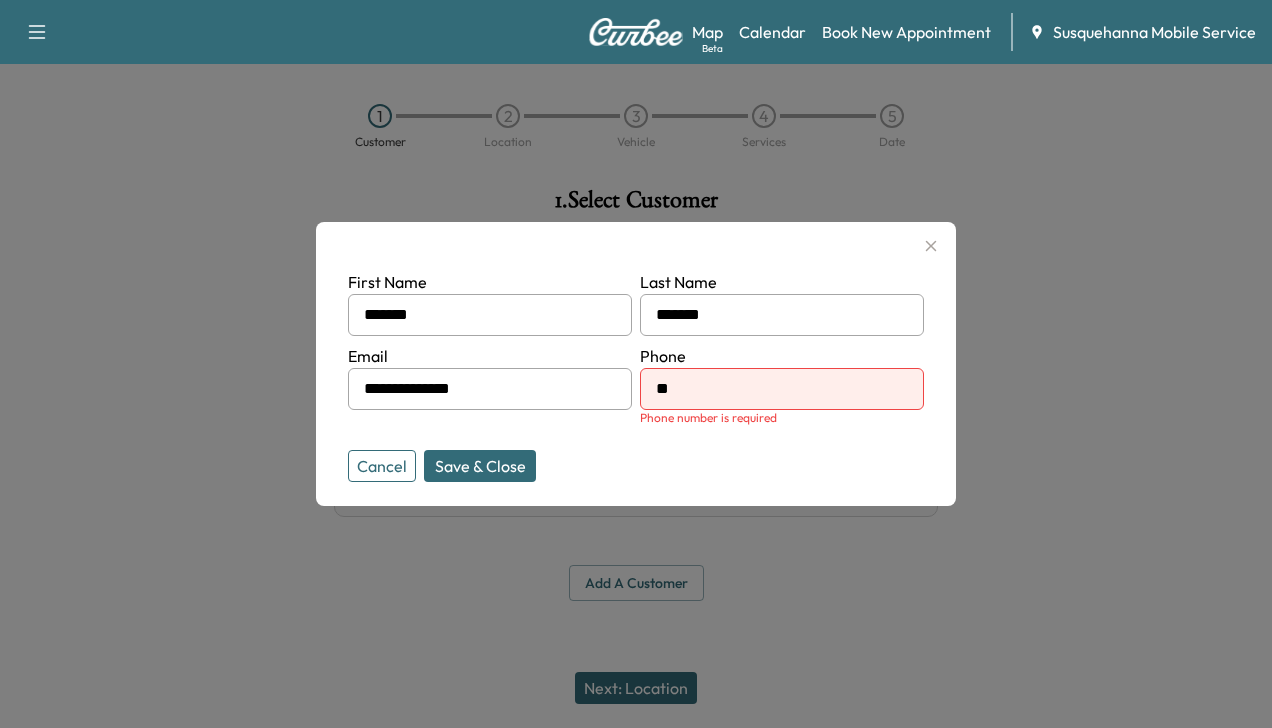 type on "**********" 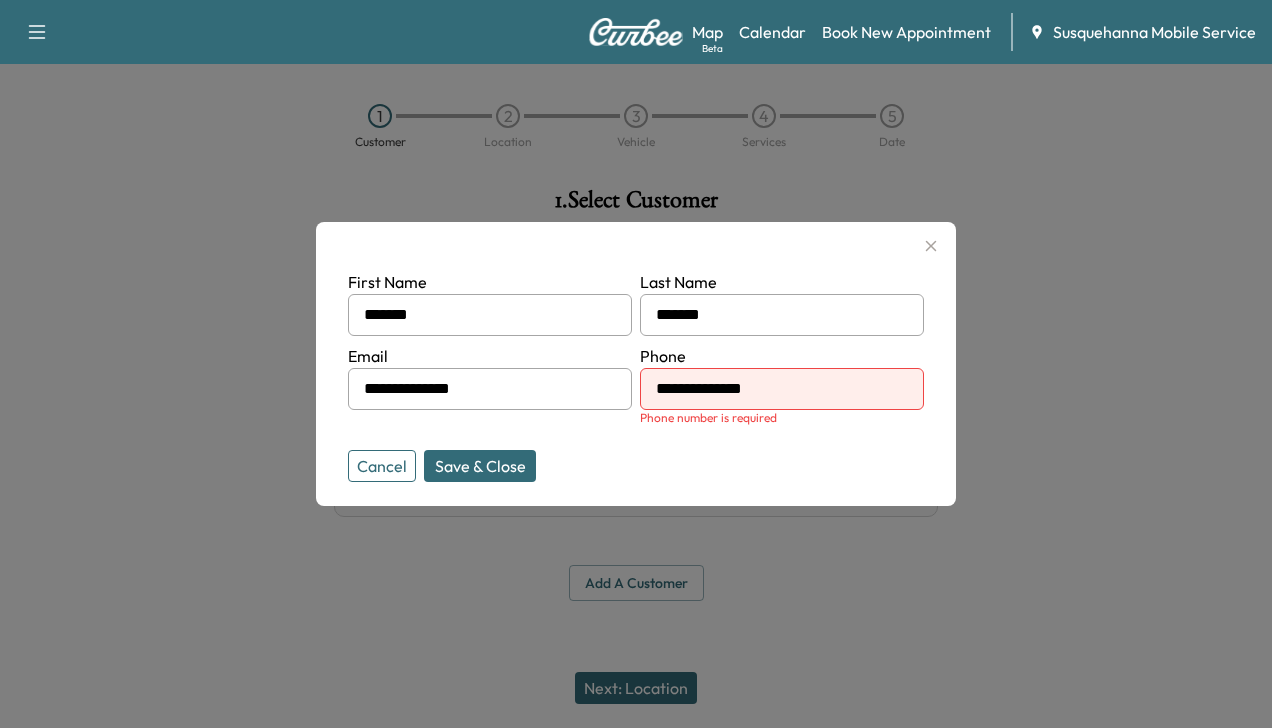 click on "Save & Close" at bounding box center (480, 466) 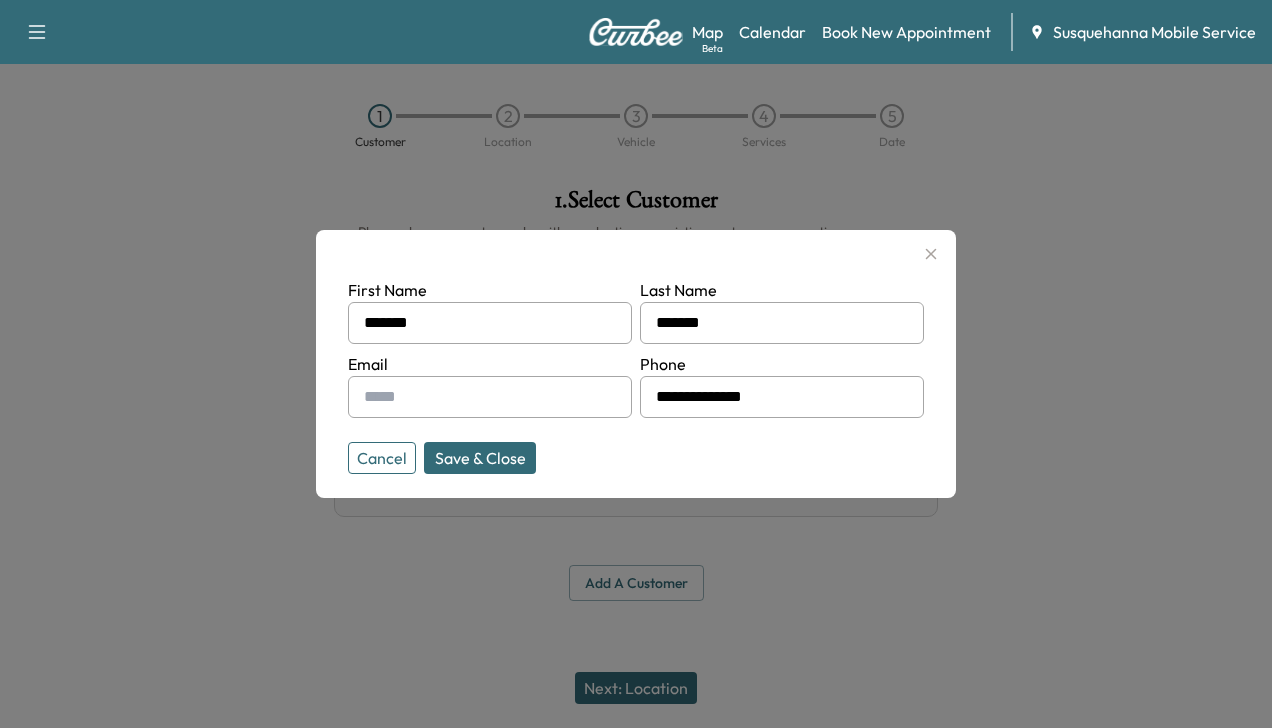 type on "**********" 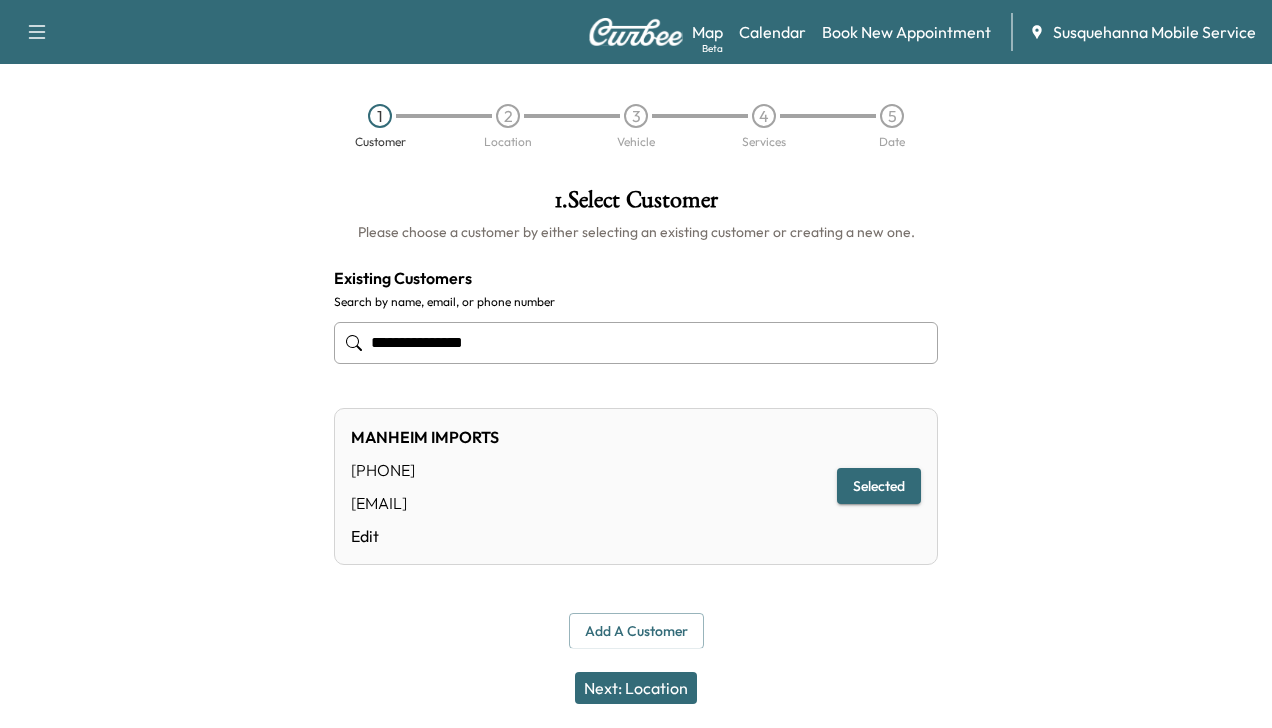 click on "Next: Location" at bounding box center (636, 688) 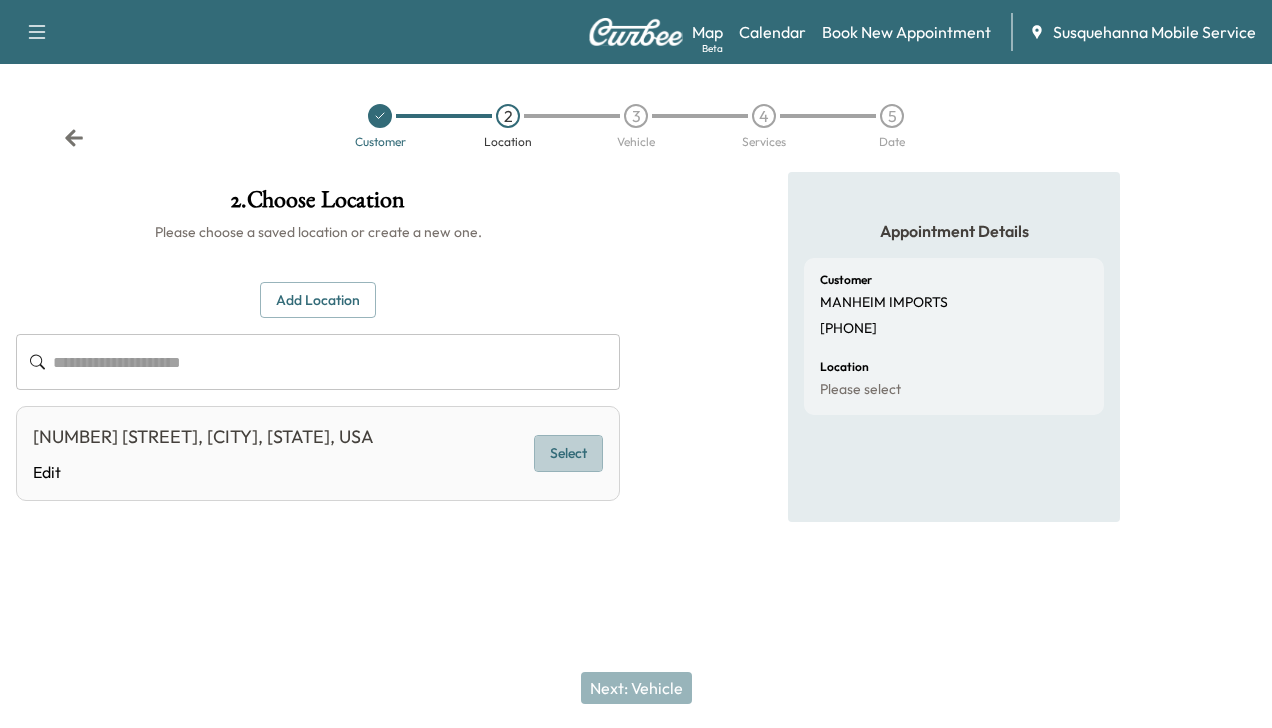 click on "Select" at bounding box center [568, 453] 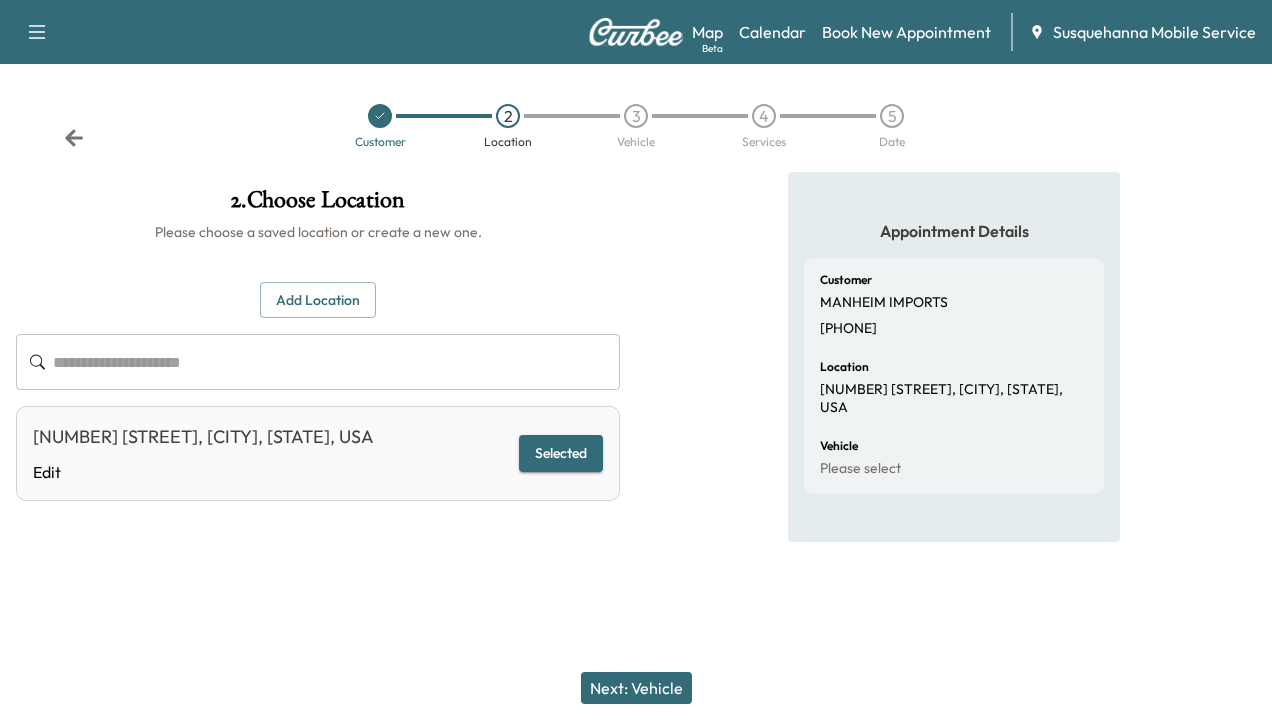 click on "Next: Vehicle" at bounding box center [636, 688] 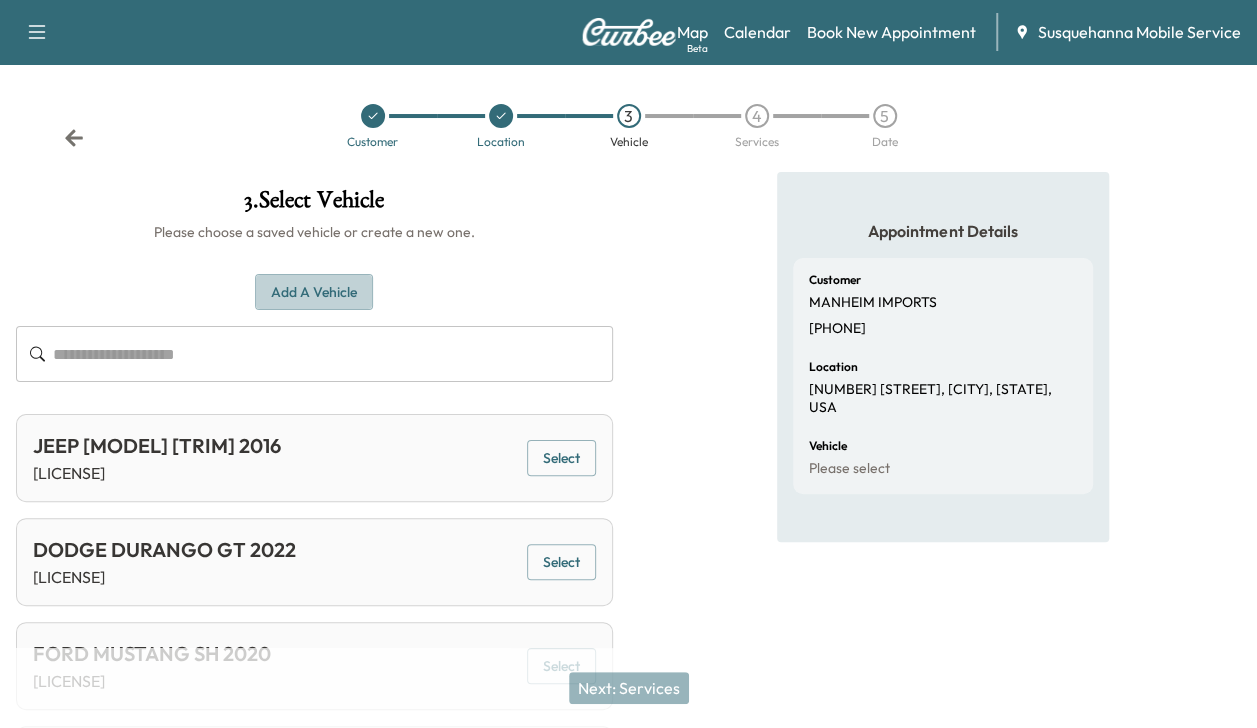 click on "Add a Vehicle" at bounding box center [314, 292] 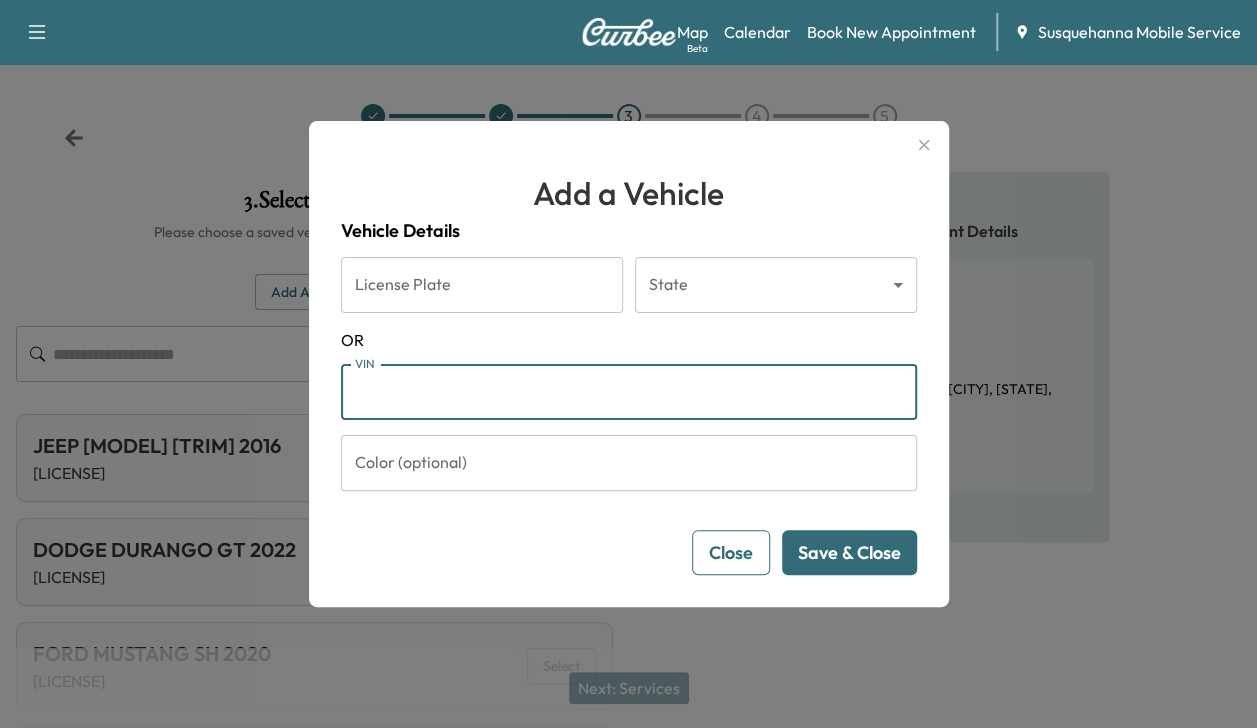 click on "VIN" at bounding box center (629, 392) 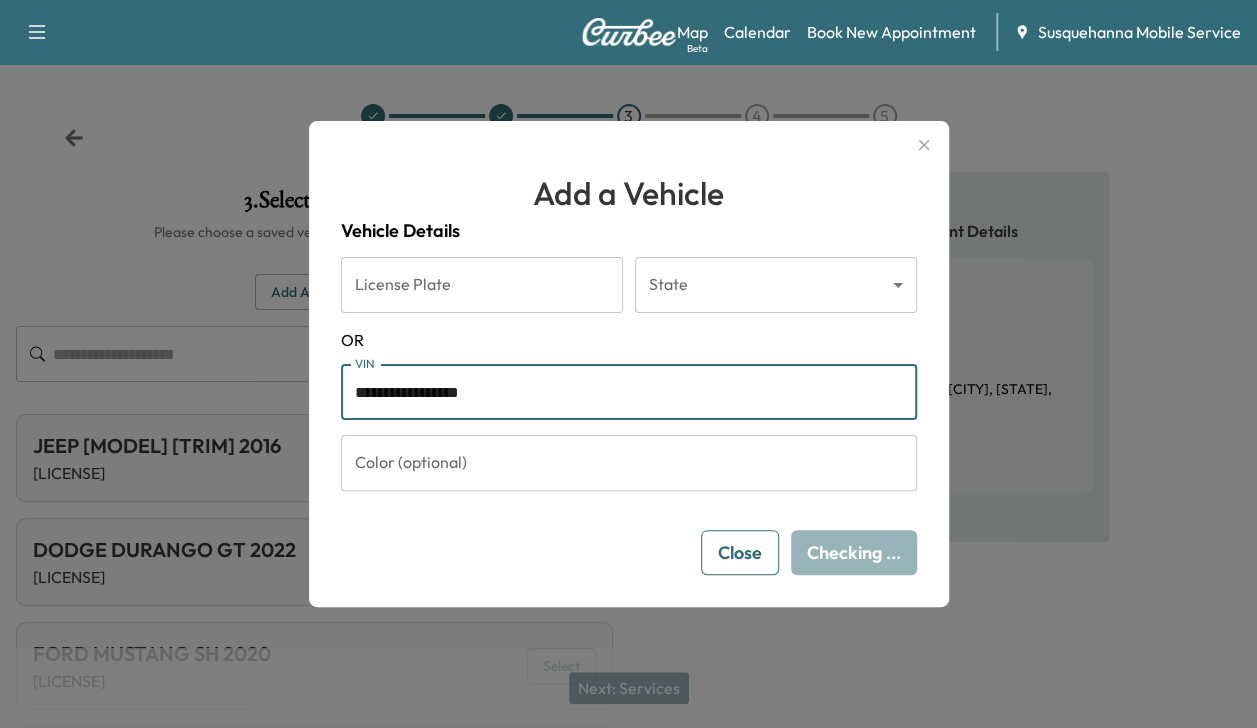 type on "**********" 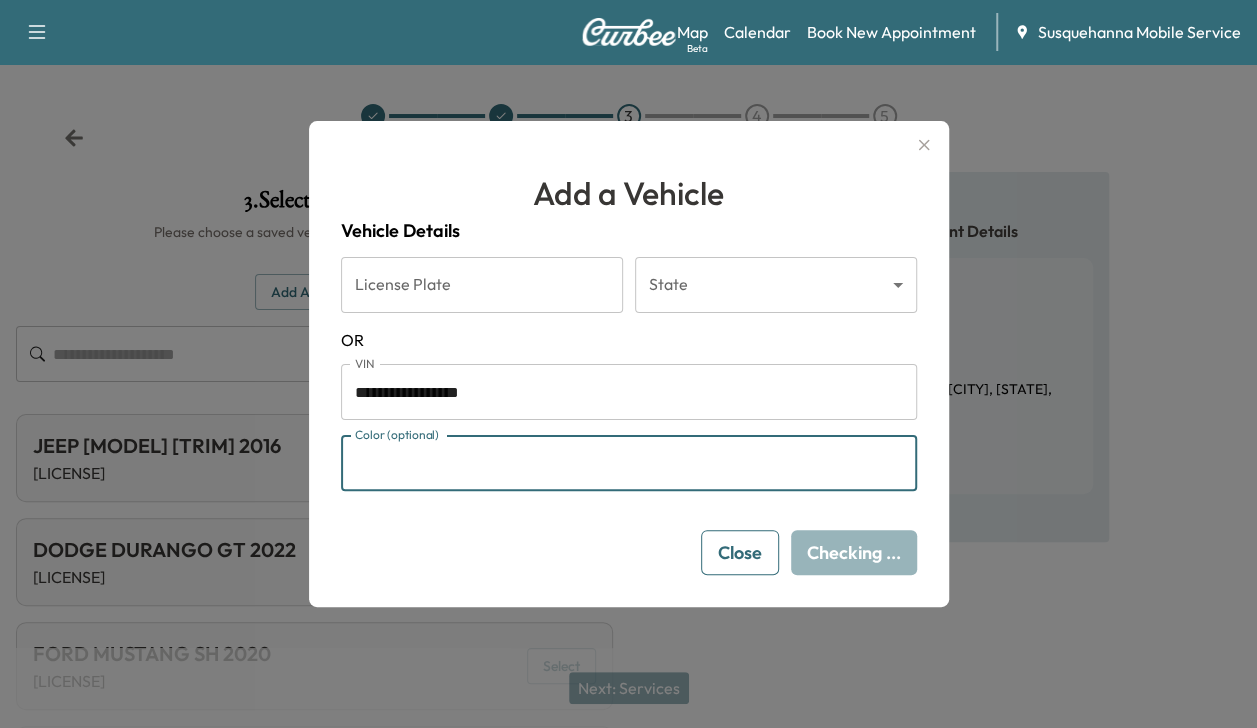 click on "Color (optional)" at bounding box center [629, 463] 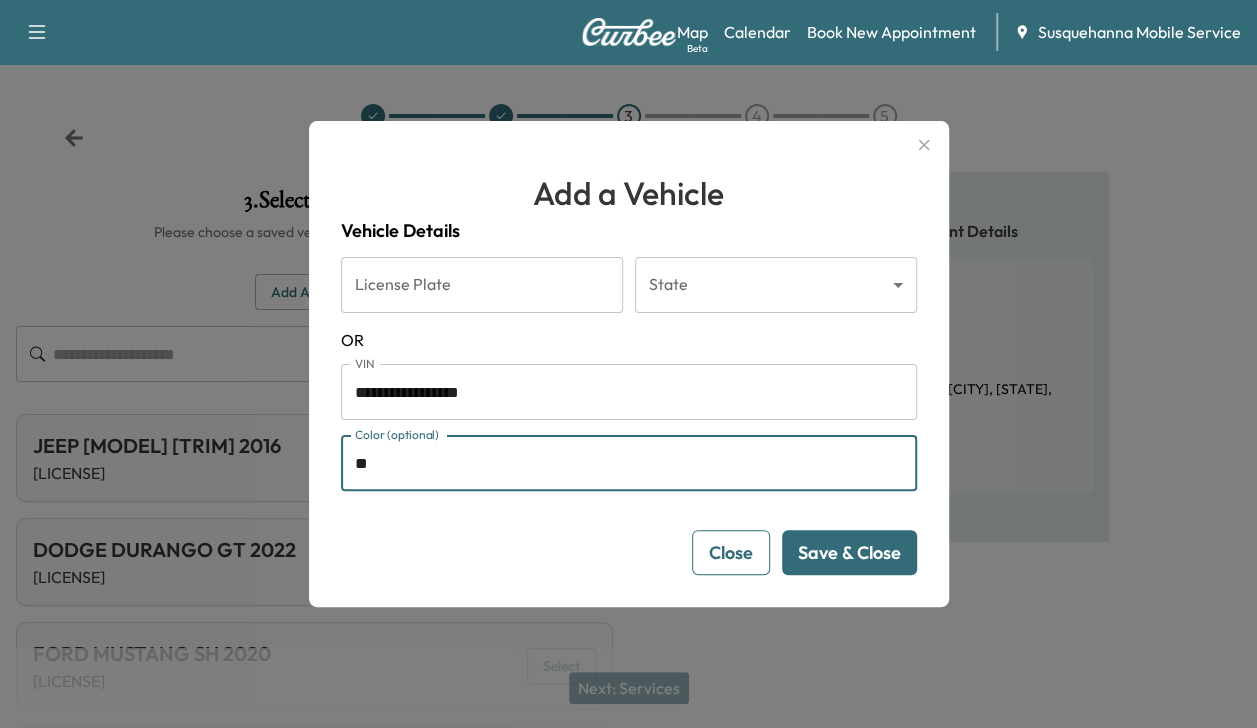 type on "****" 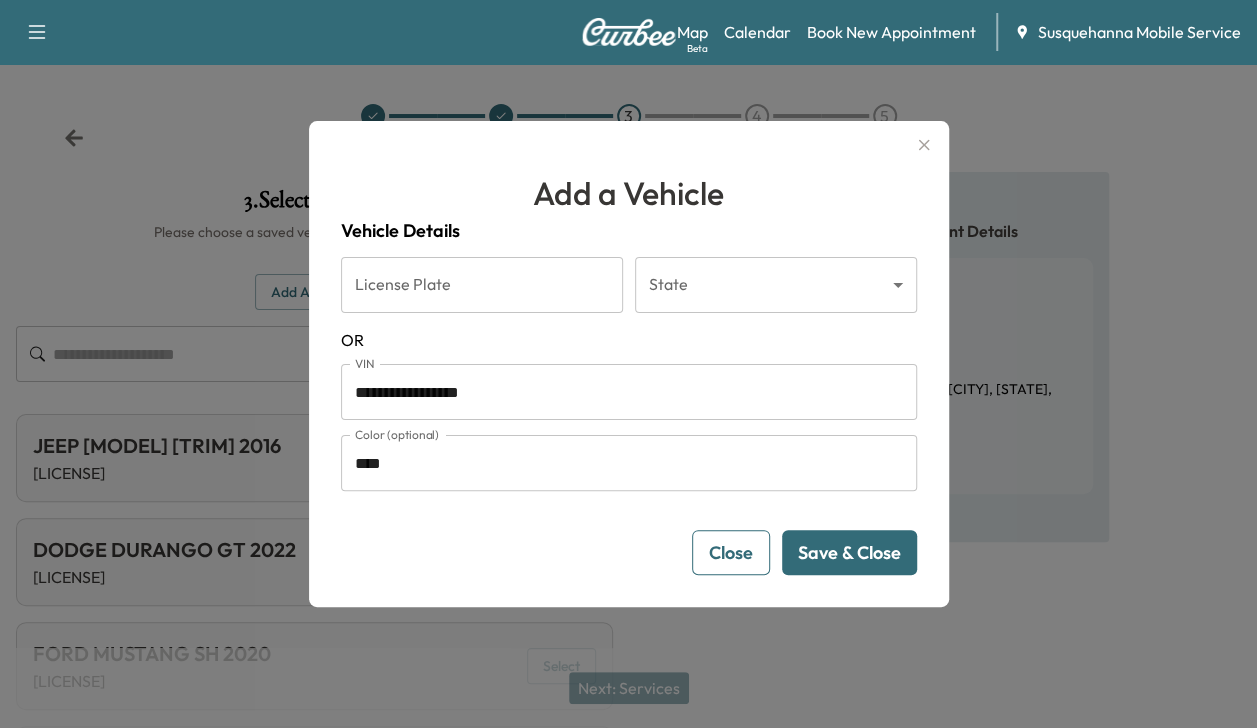 click on "Save & Close" at bounding box center (849, 552) 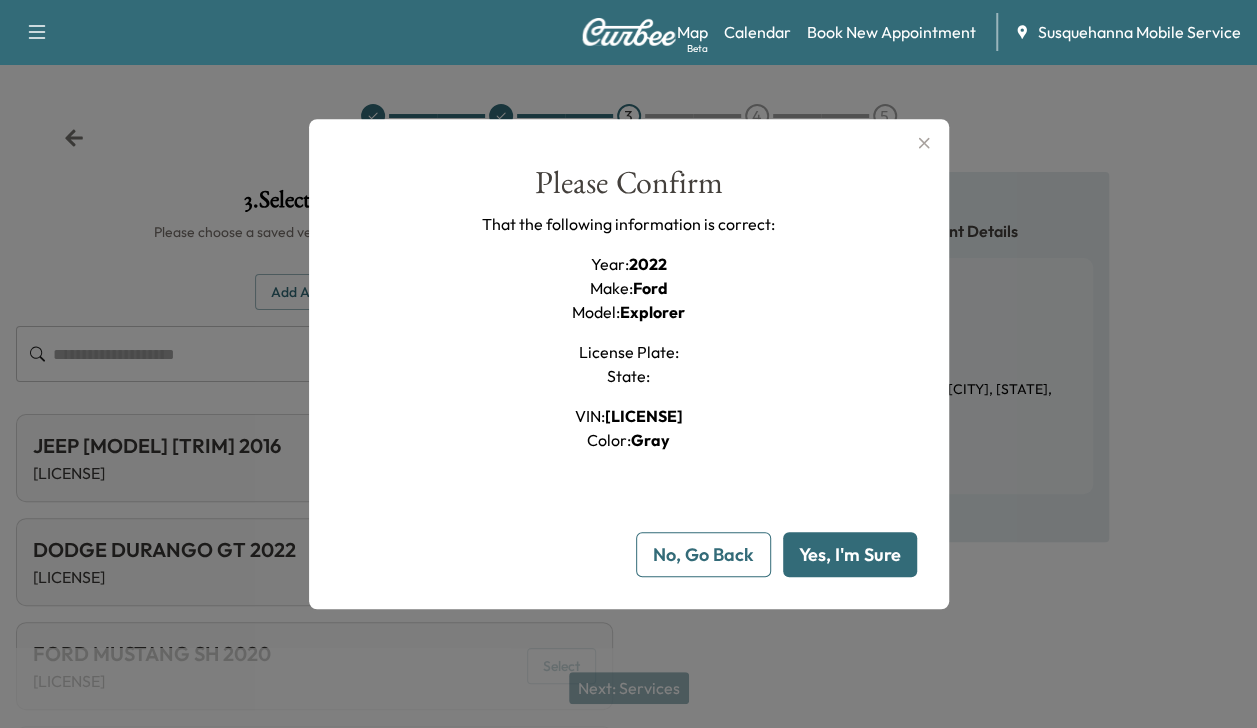 click on "Yes, I'm Sure" at bounding box center [850, 554] 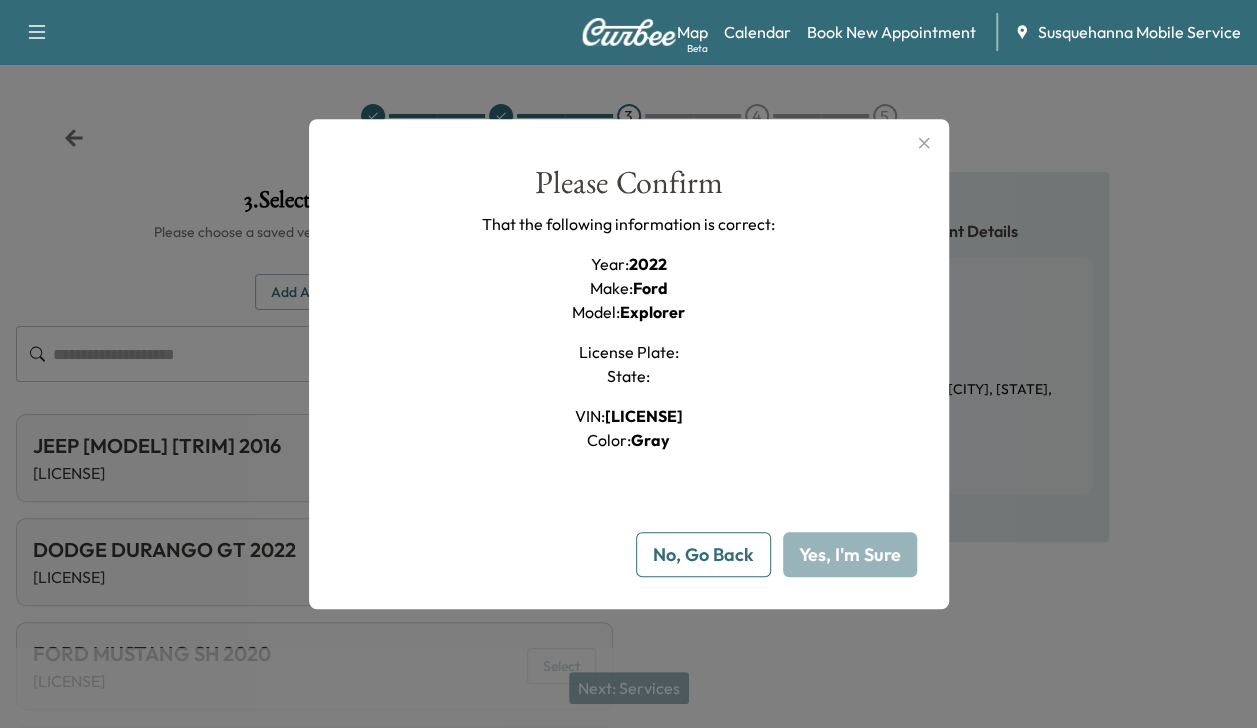 type 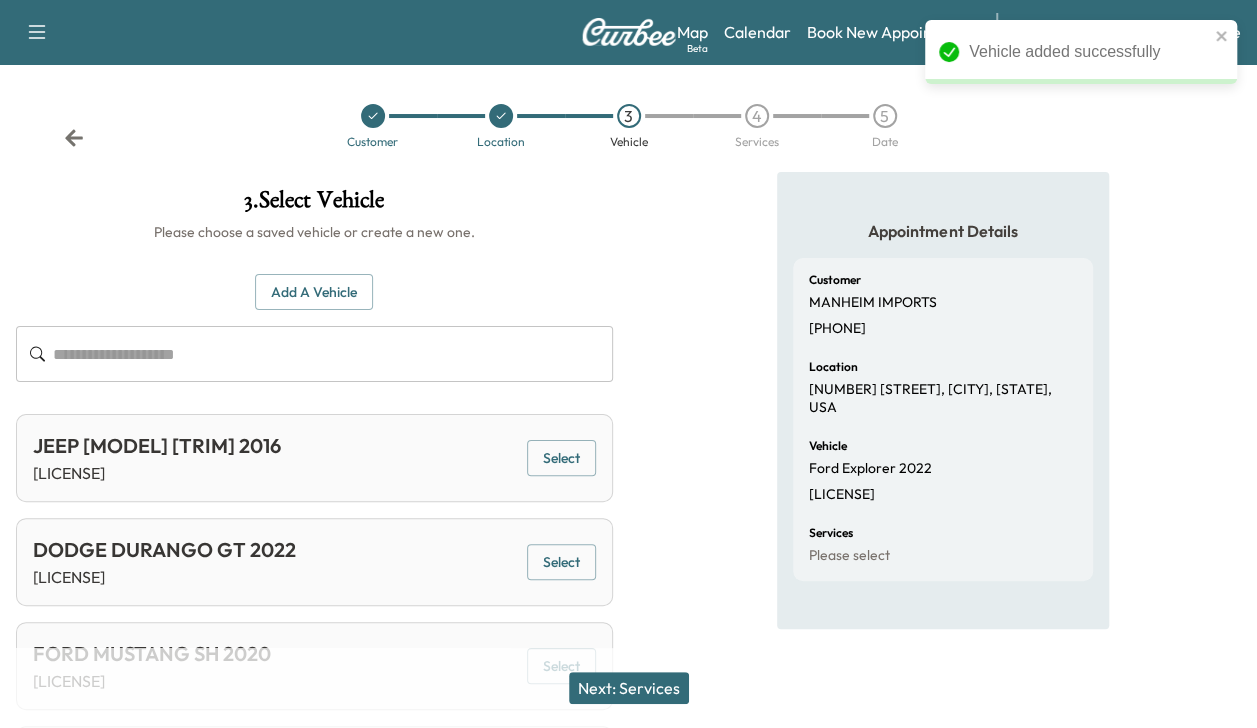click on "Next: Services" at bounding box center [629, 688] 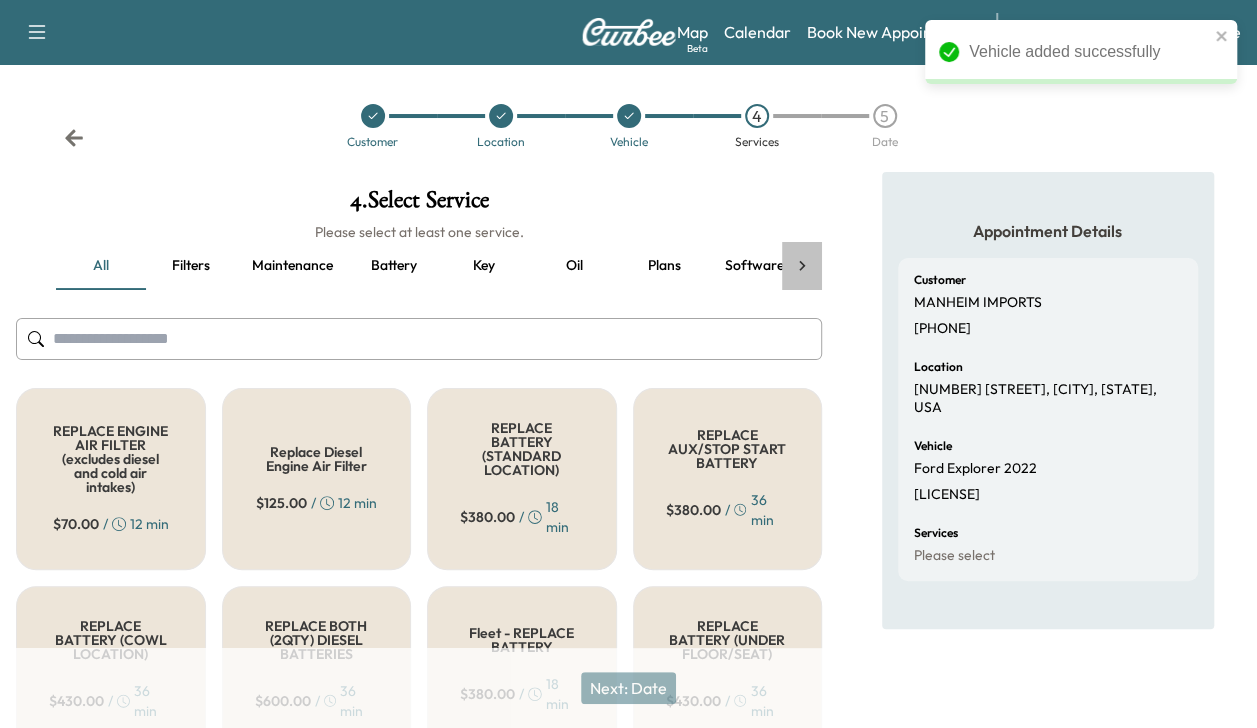click 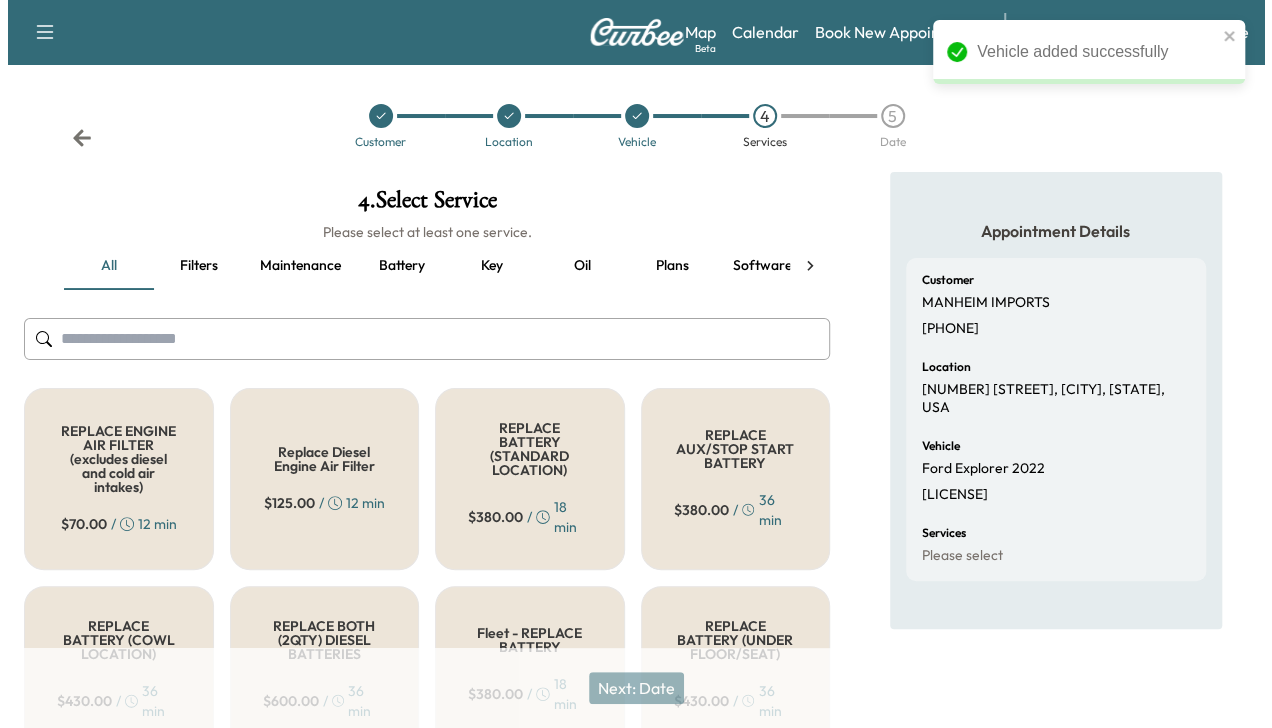 scroll, scrollTop: 0, scrollLeft: 344, axis: horizontal 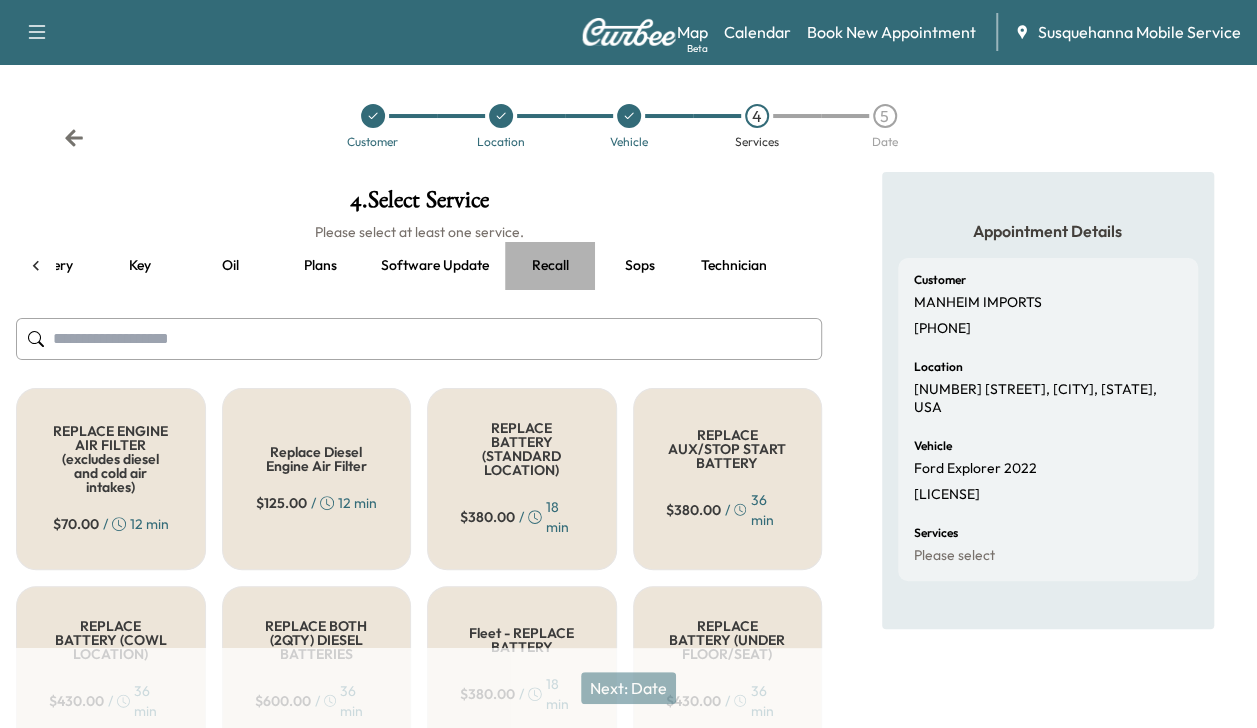 click on "Recall" at bounding box center [550, 266] 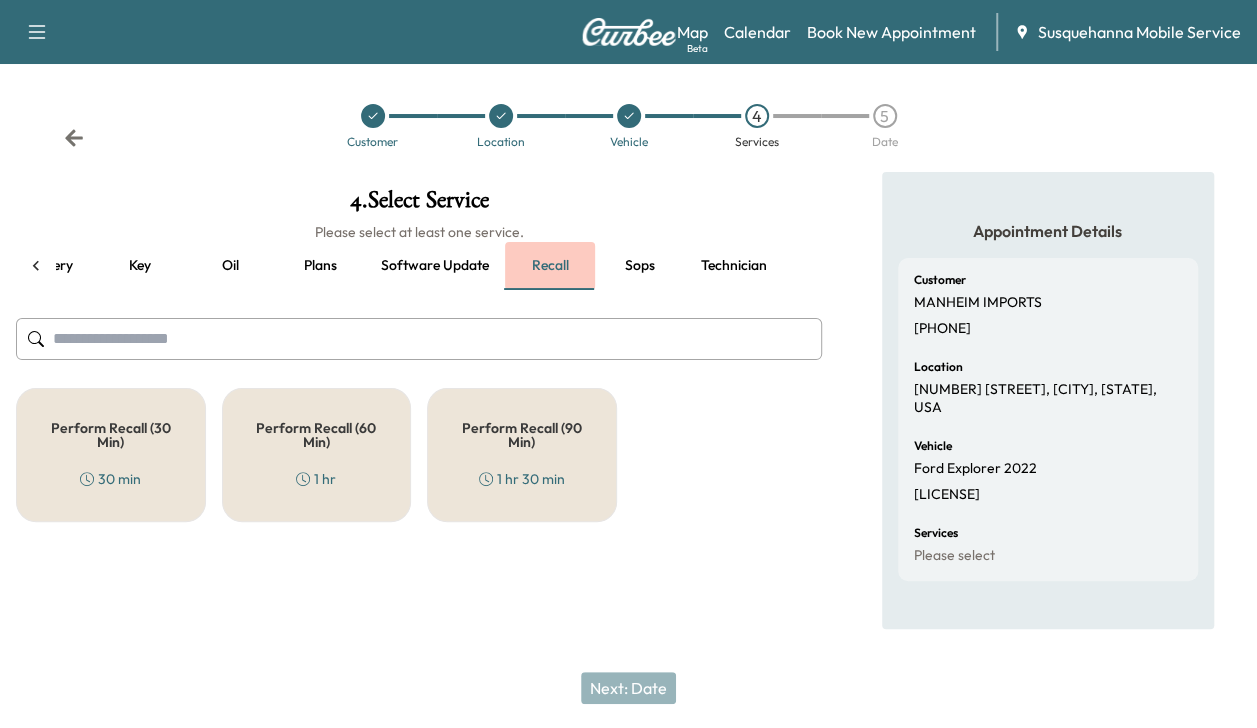 scroll, scrollTop: 0, scrollLeft: 334, axis: horizontal 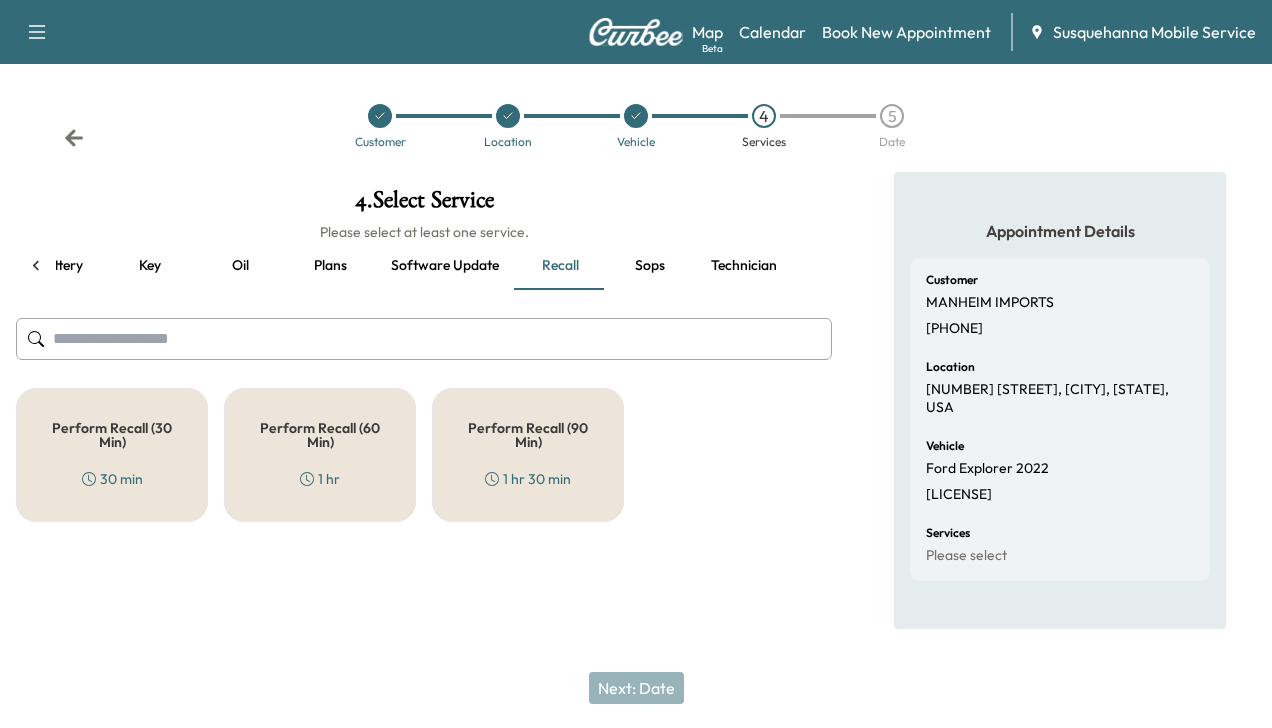 click on "Perform Recall (30 Min)" at bounding box center [112, 435] 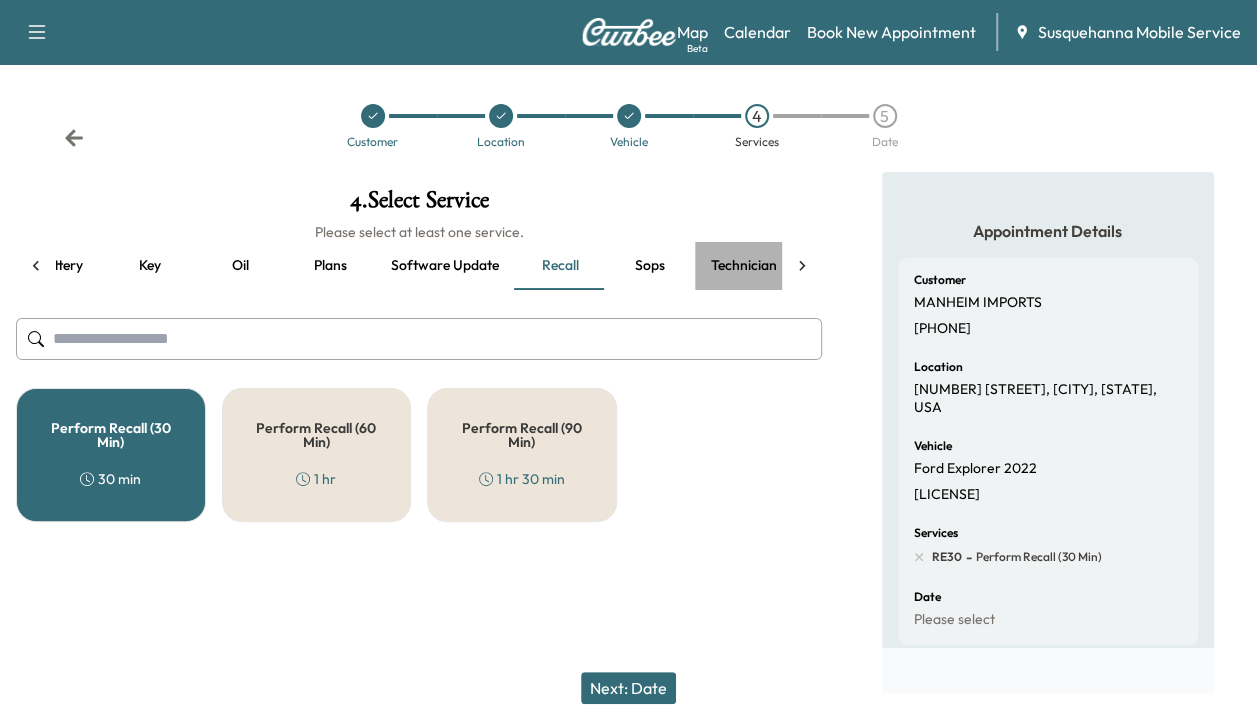 click on "Technician" at bounding box center [744, 266] 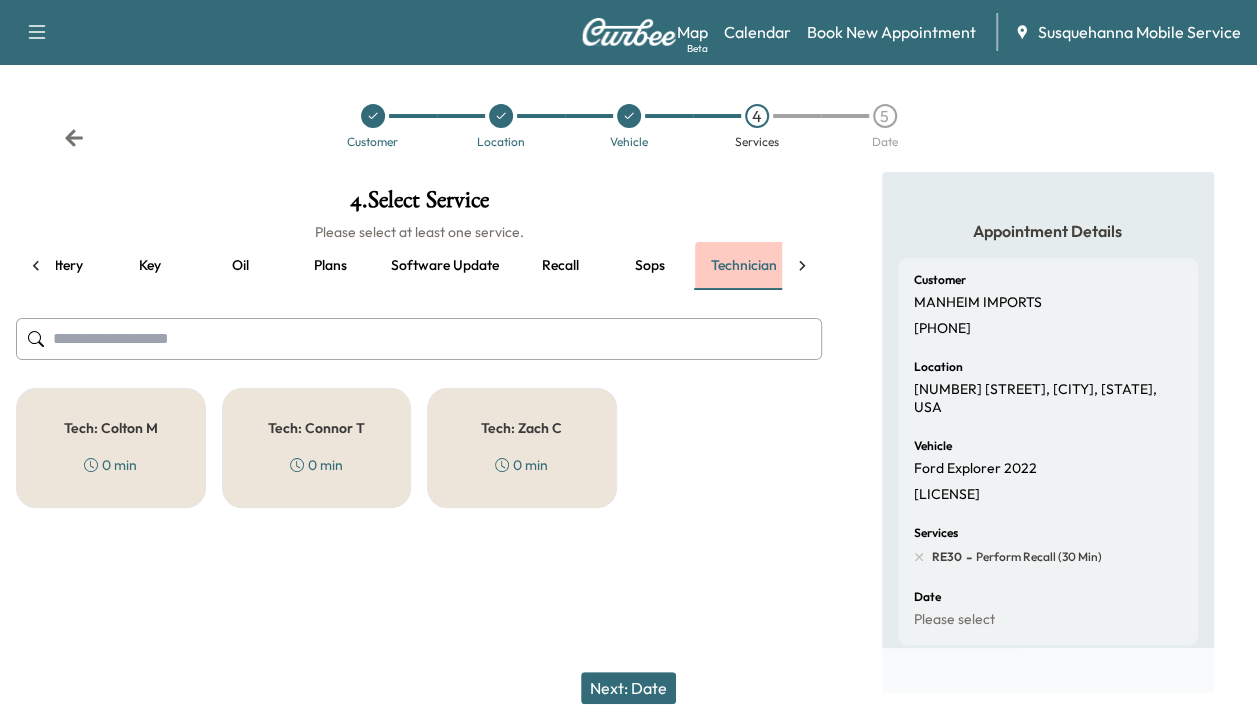 scroll, scrollTop: 0, scrollLeft: 344, axis: horizontal 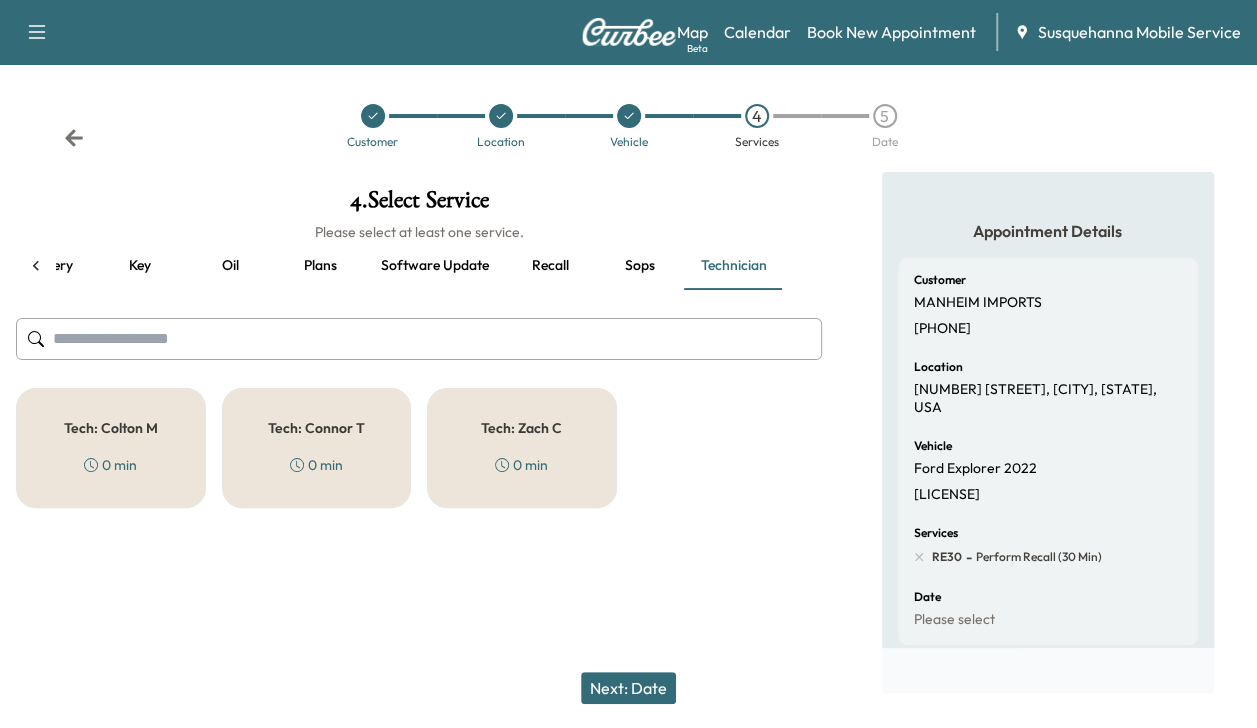 click on "0 min" at bounding box center [110, 465] 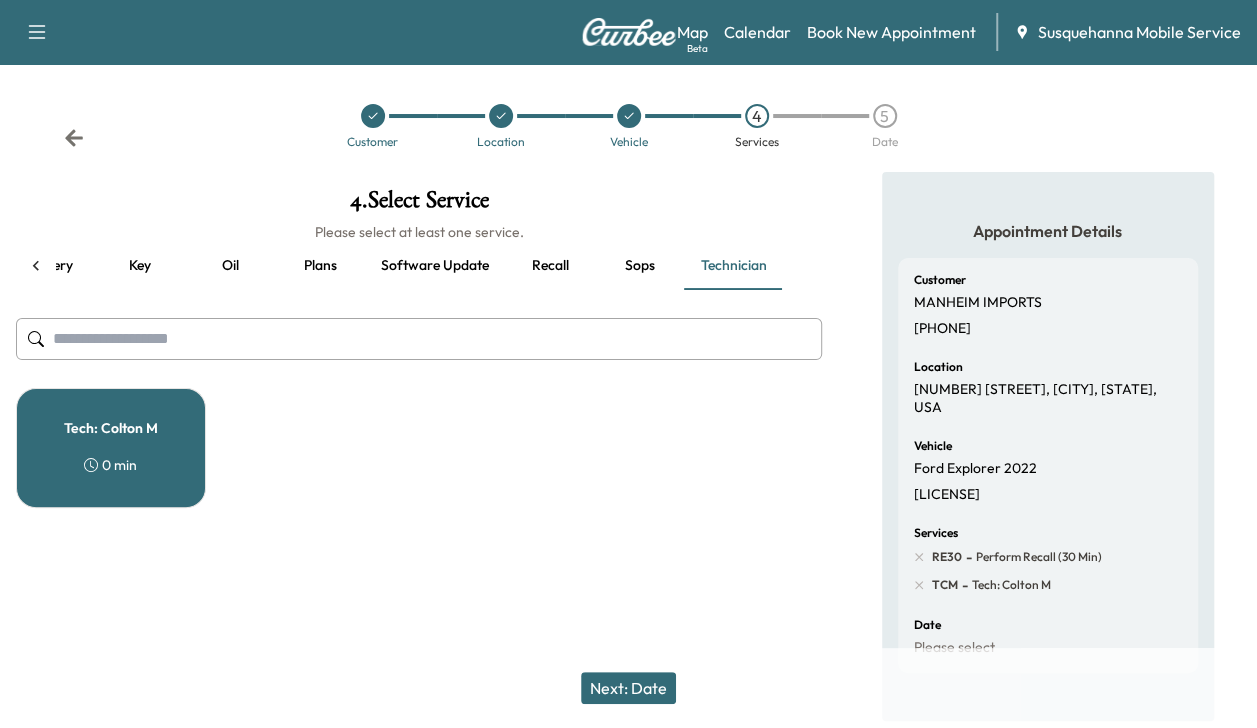 click on "Next: Date" at bounding box center (628, 688) 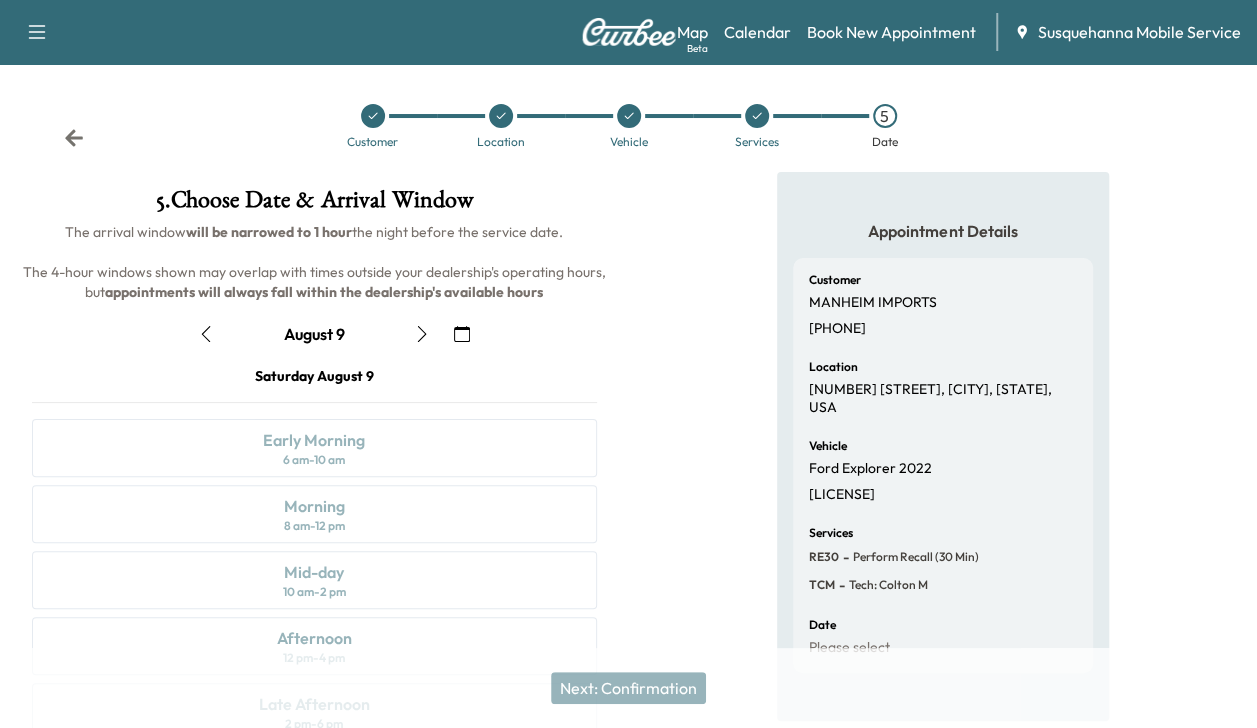 click 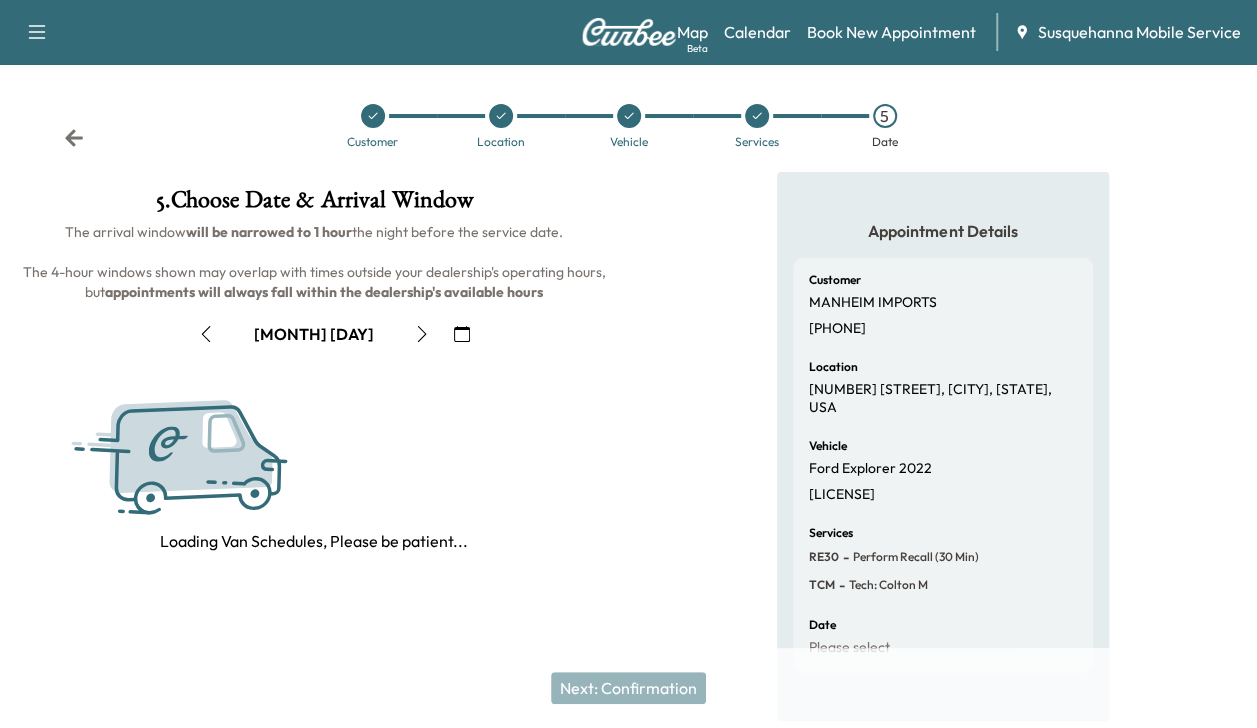 click 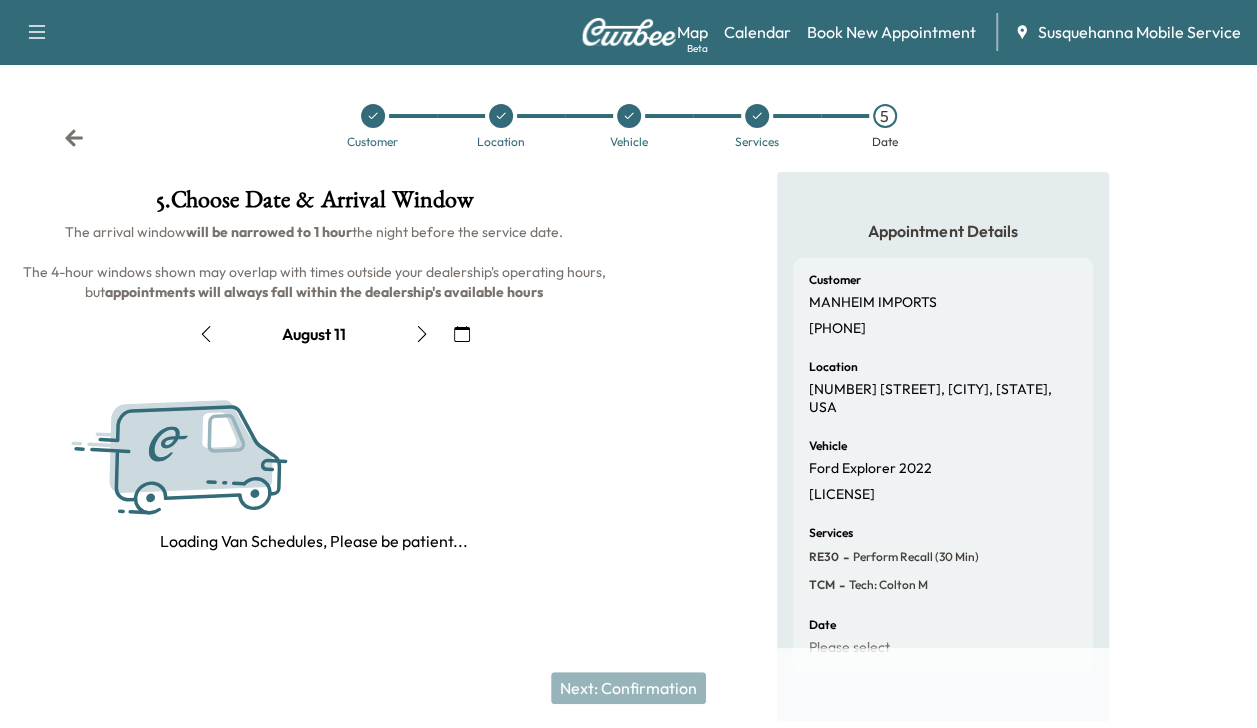click 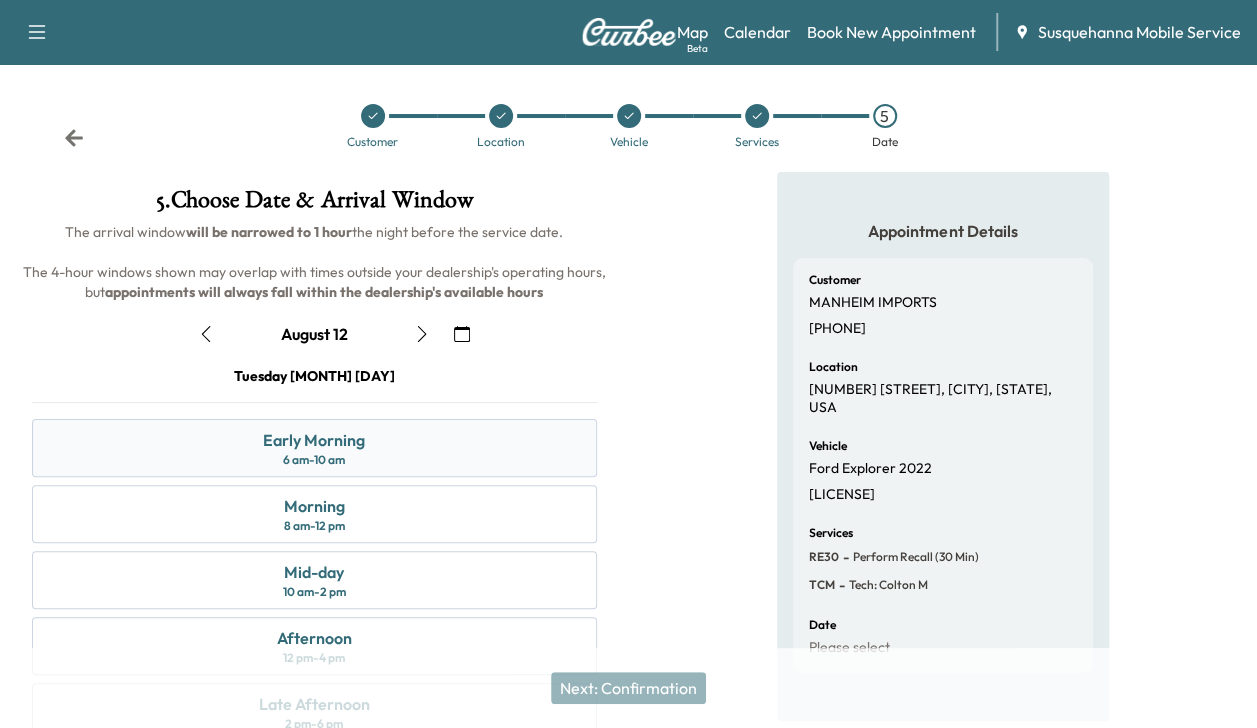 click on "Early Morning" at bounding box center (314, 440) 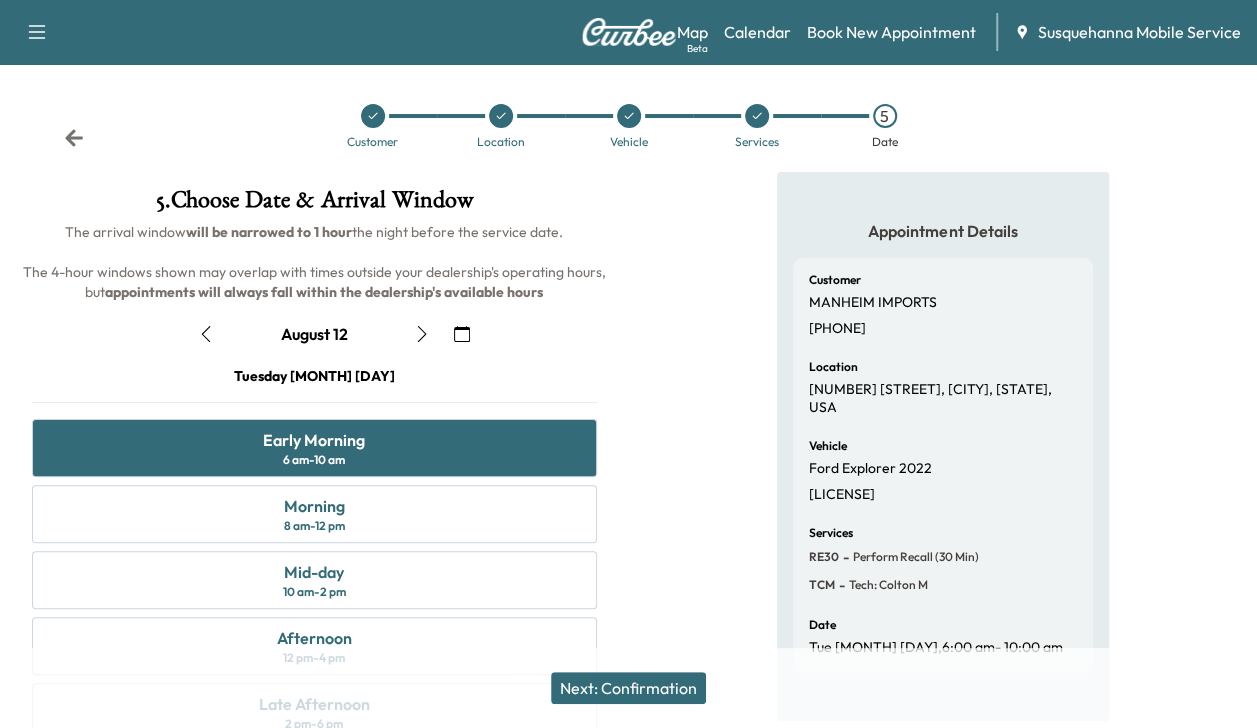 click on "Next: Confirmation" at bounding box center [628, 688] 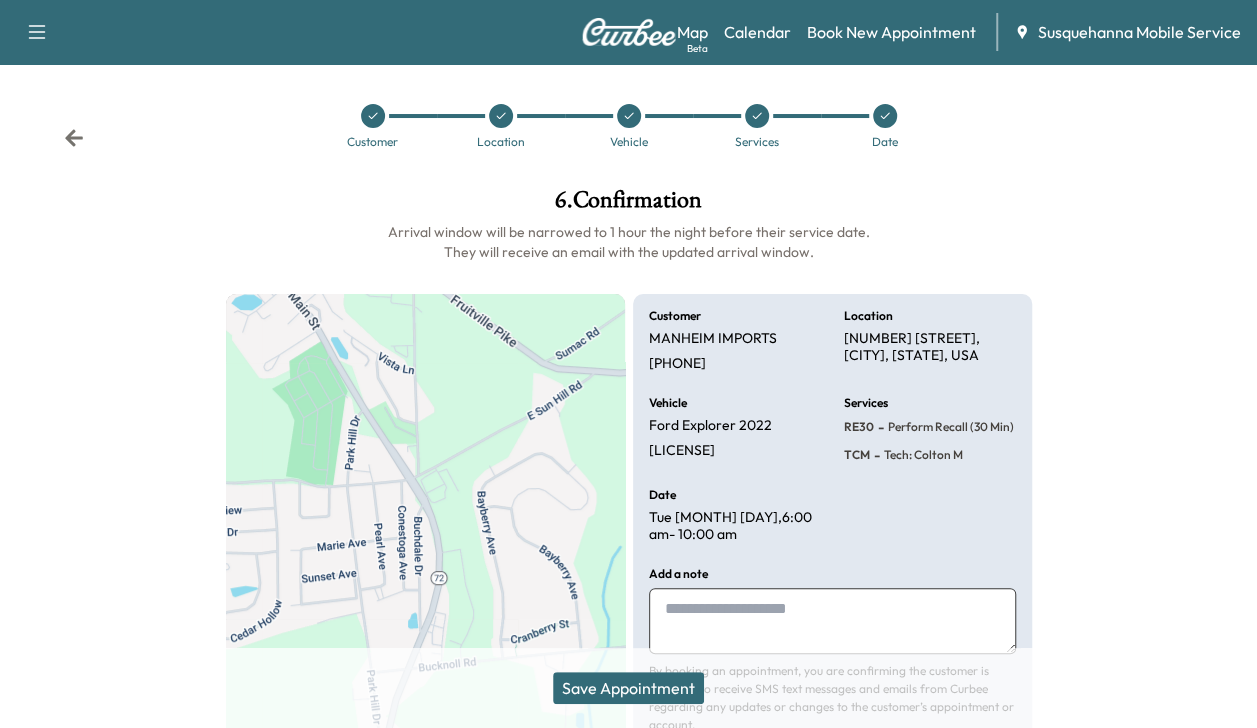 click on "Save Appointment" at bounding box center (628, 688) 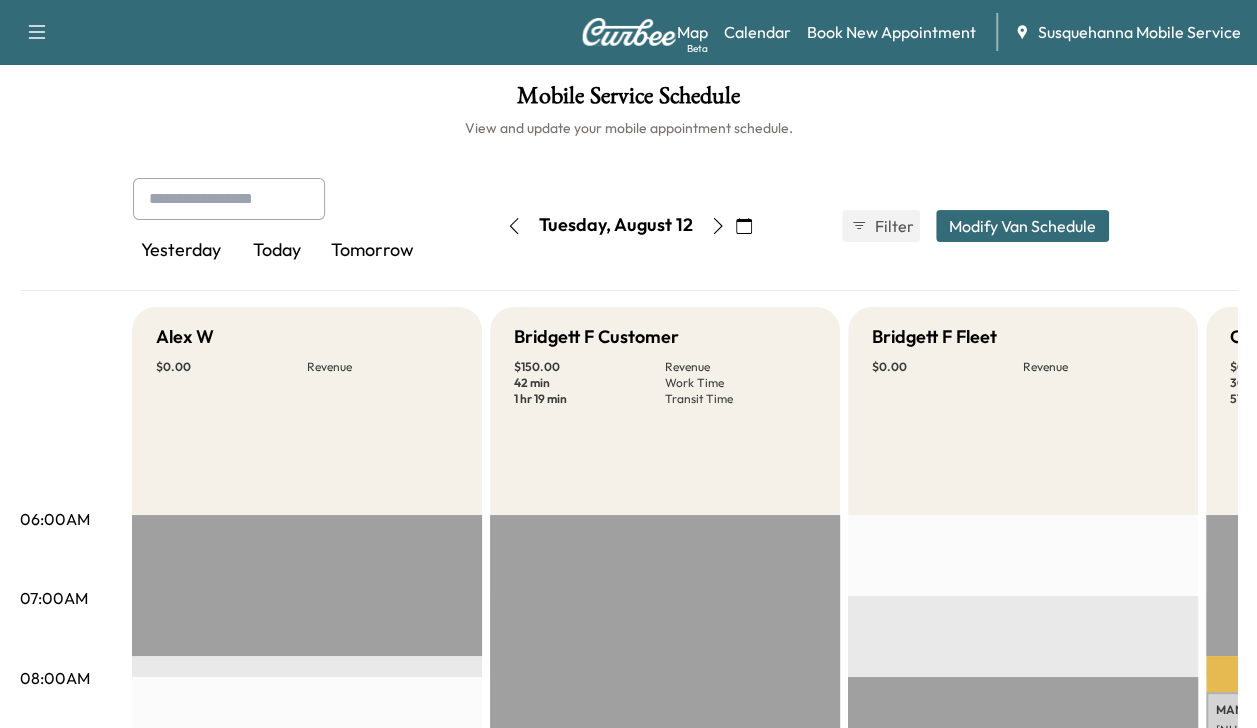 scroll, scrollTop: 0, scrollLeft: 6, axis: horizontal 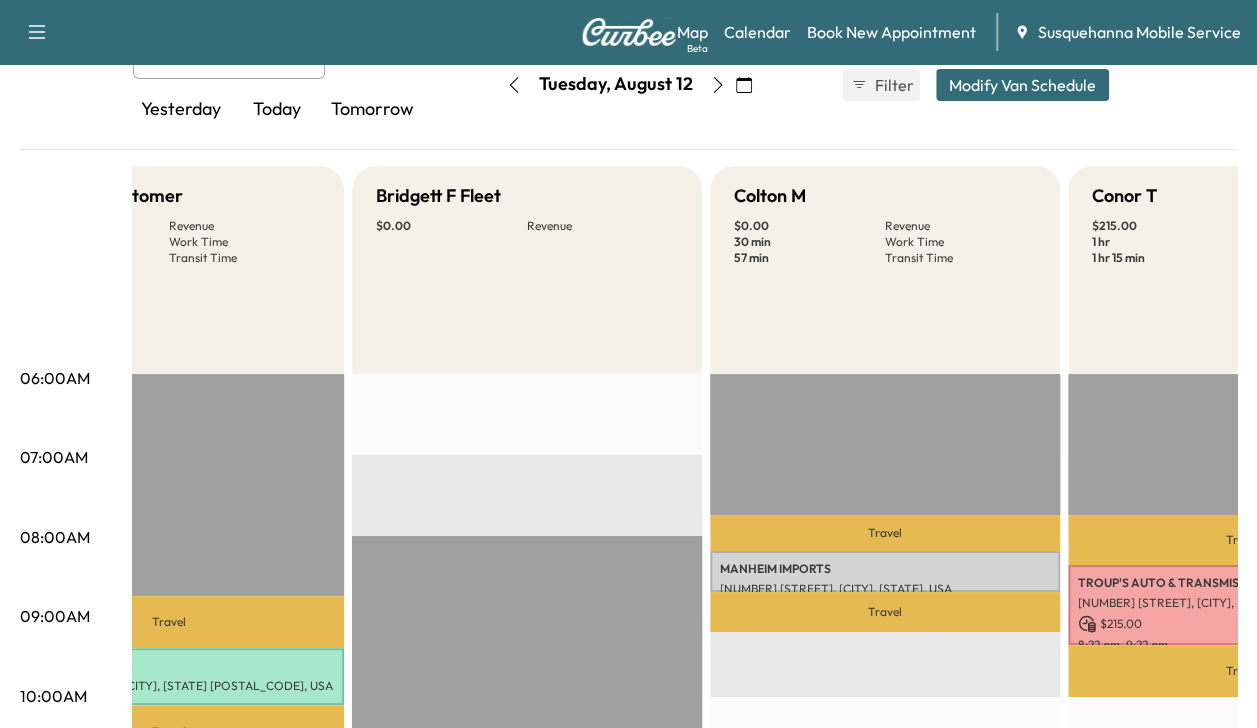 click on "[NUMBER] [STREET], [CITY], [STATE], USA" at bounding box center (885, 589) 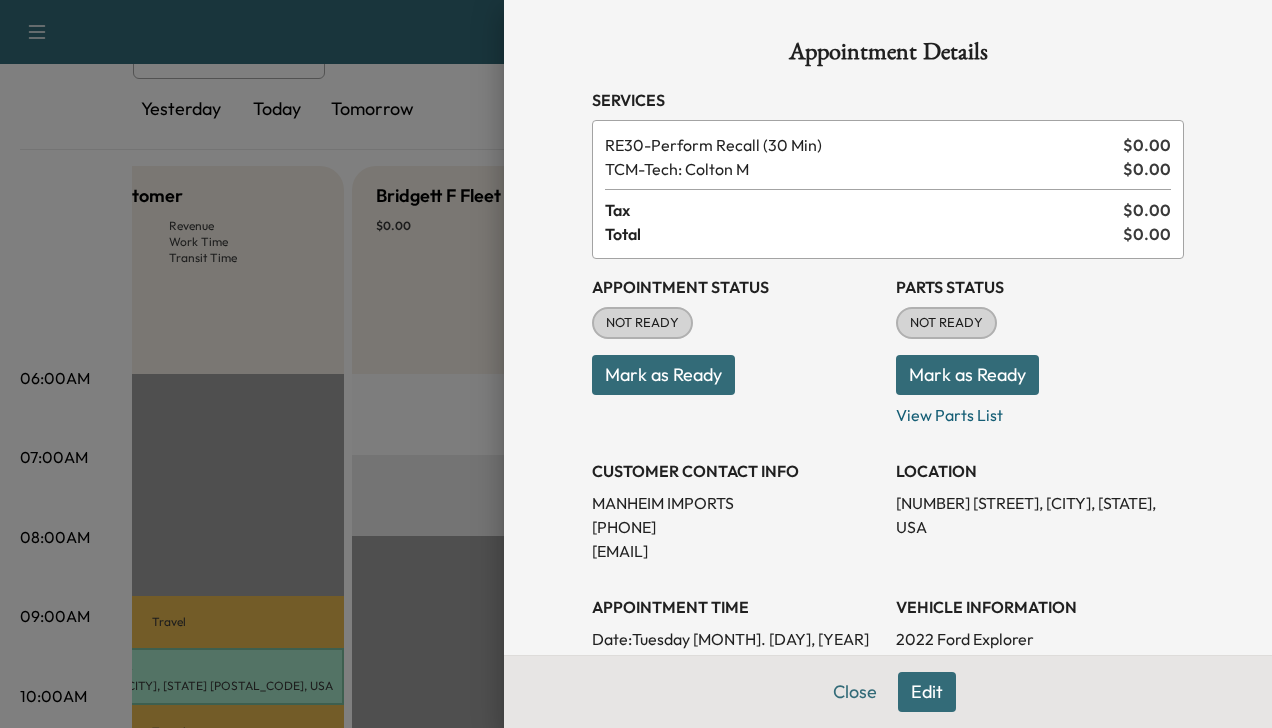click on "Edit" at bounding box center [927, 692] 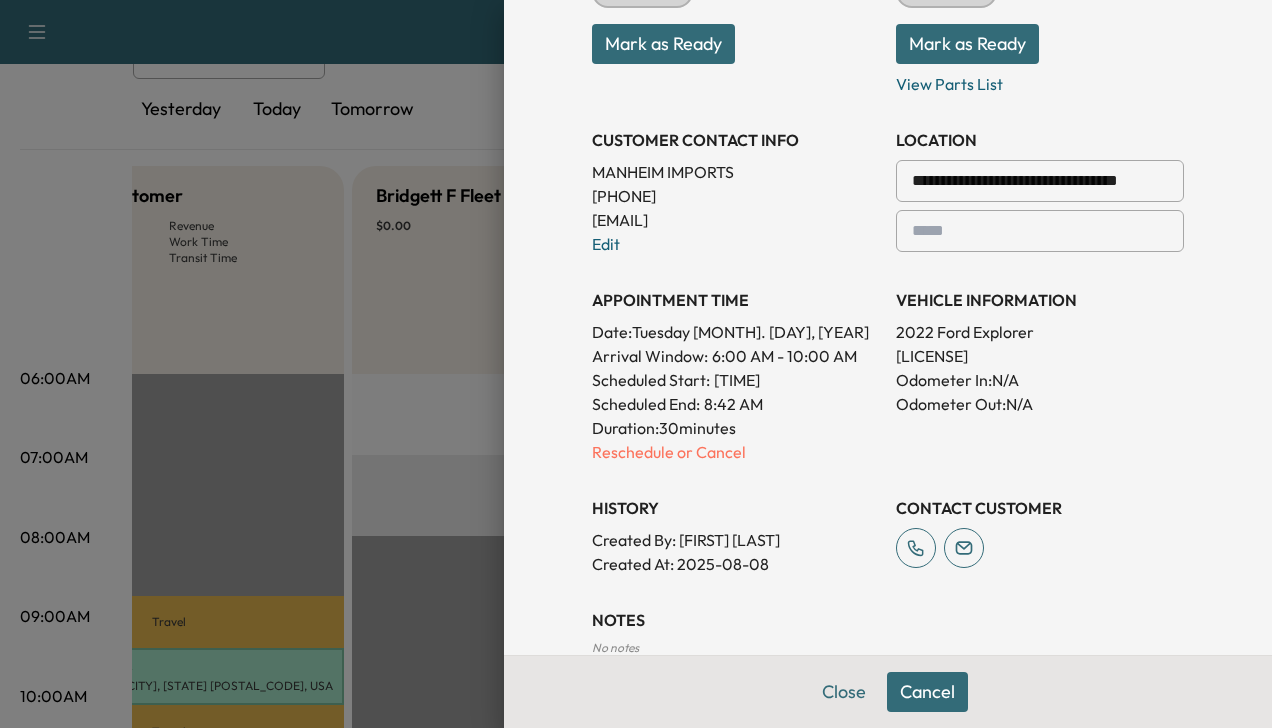scroll, scrollTop: 493, scrollLeft: 0, axis: vertical 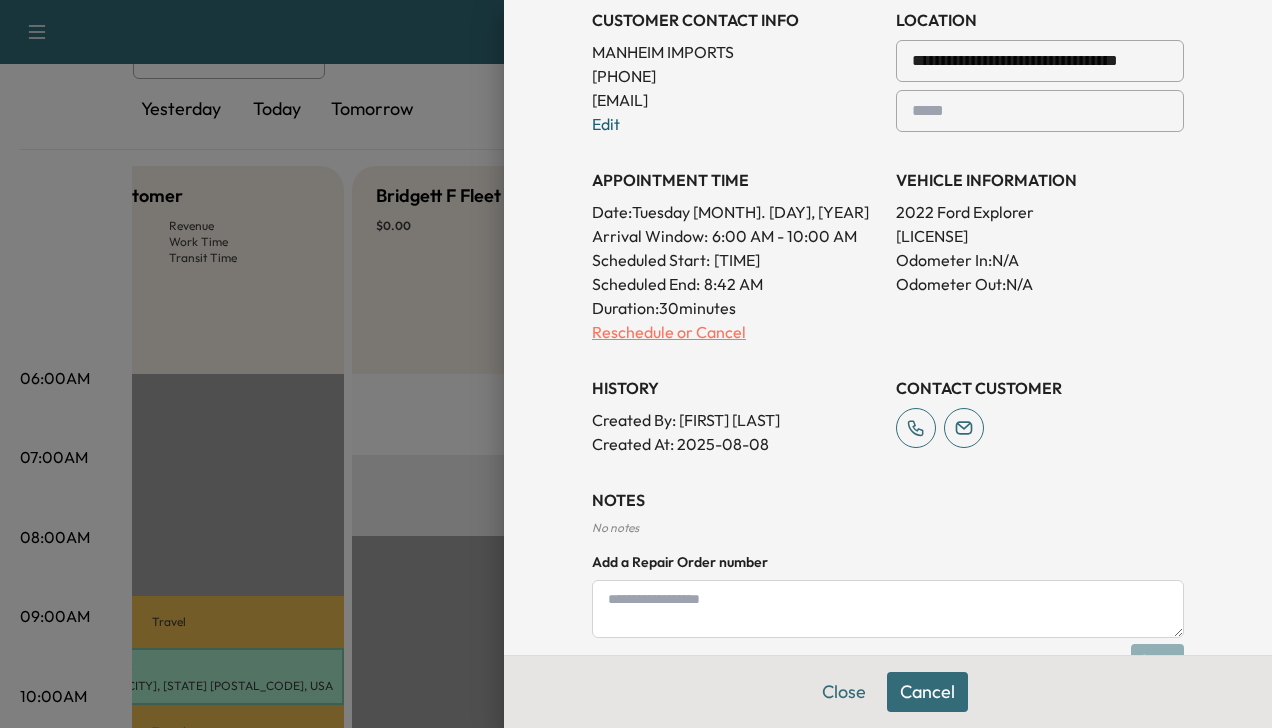 click on "Reschedule or Cancel" at bounding box center (736, 332) 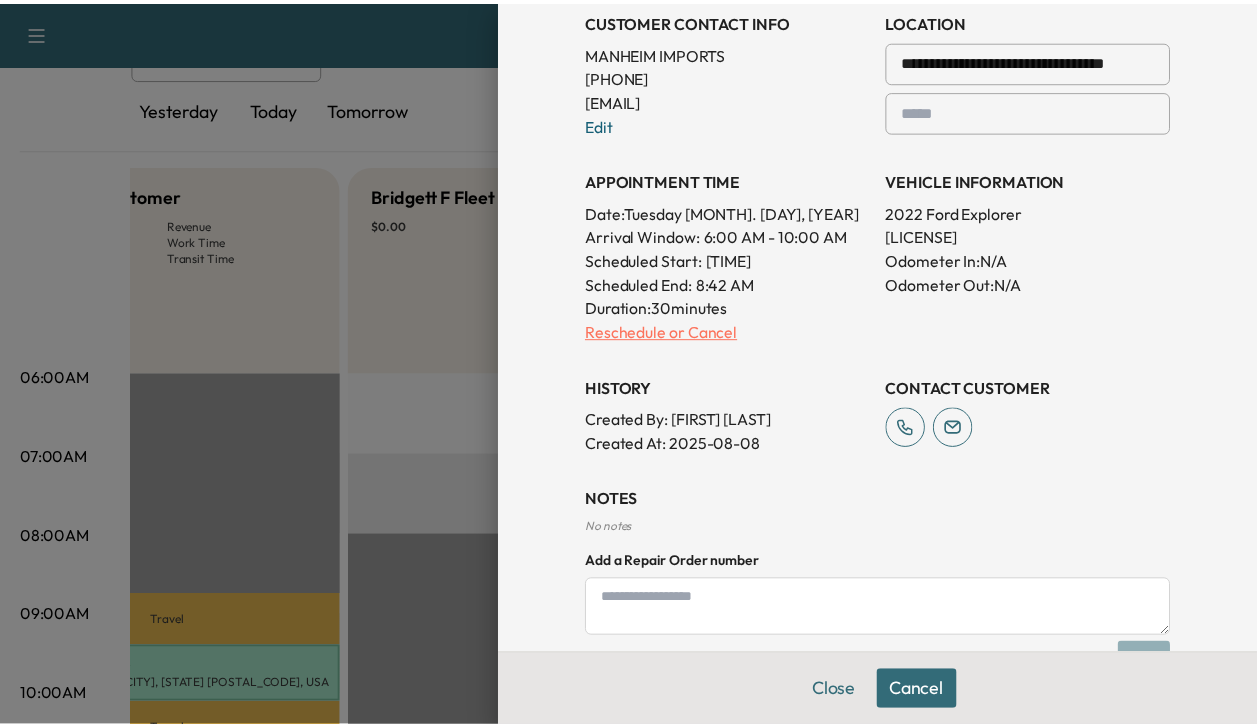 scroll, scrollTop: 0, scrollLeft: 0, axis: both 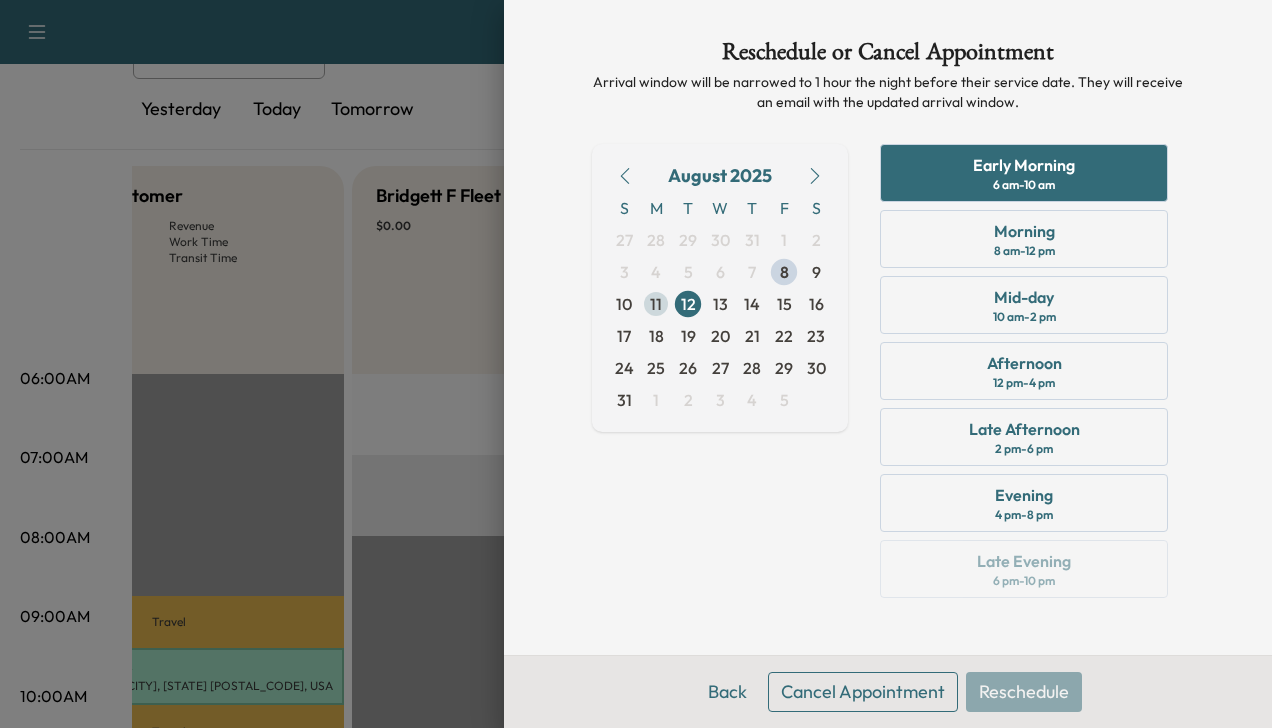 click on "11" at bounding box center (656, 304) 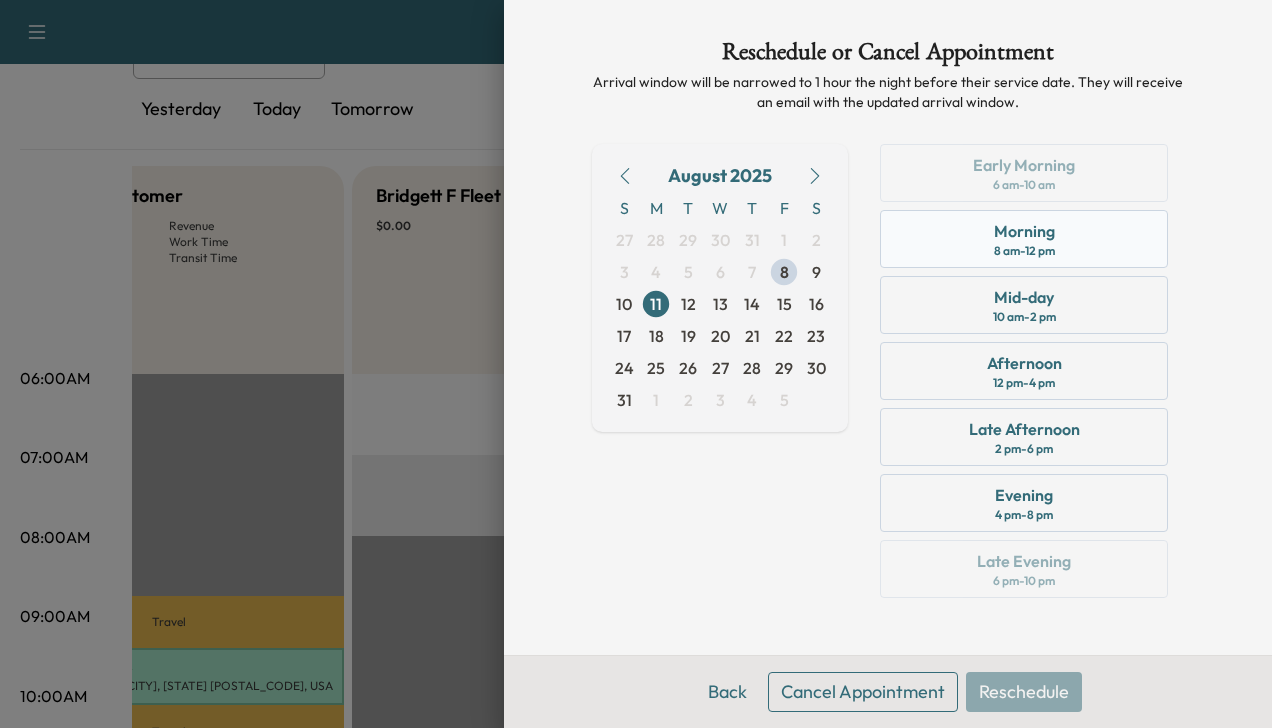 click on "Morning 8 am  -  12 pm" at bounding box center [1024, 239] 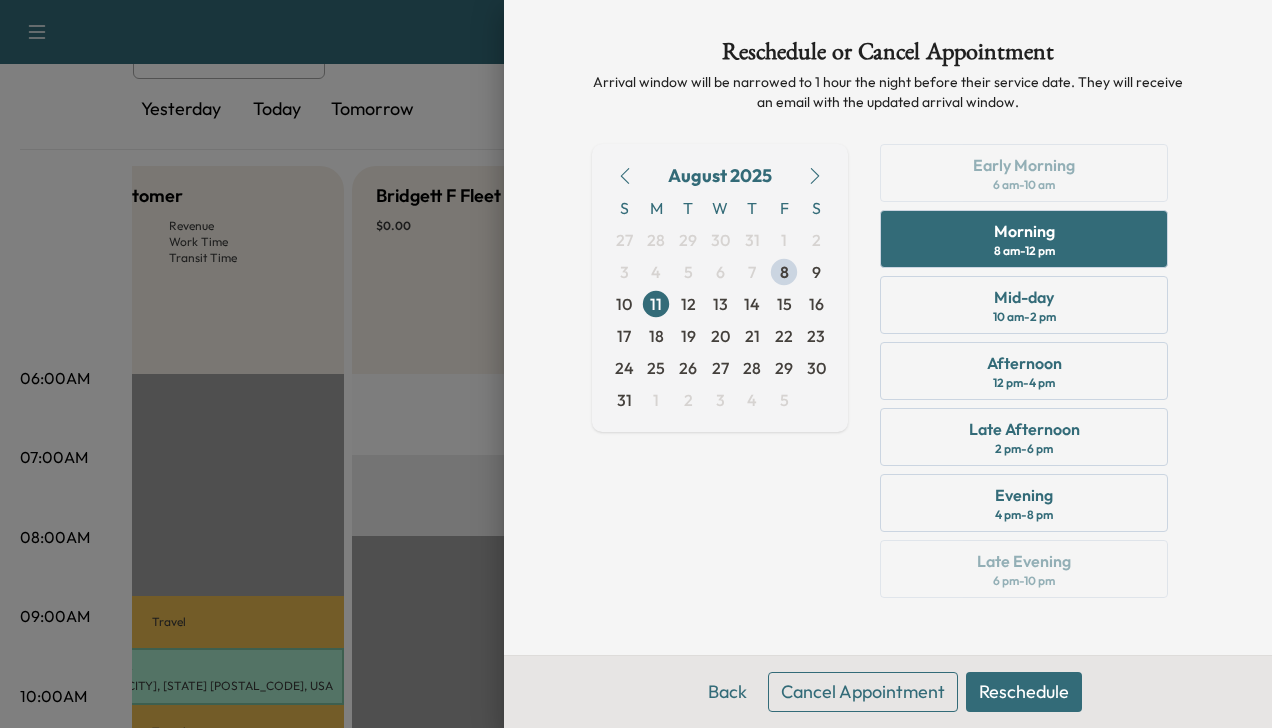 click on "Reschedule" at bounding box center (1024, 692) 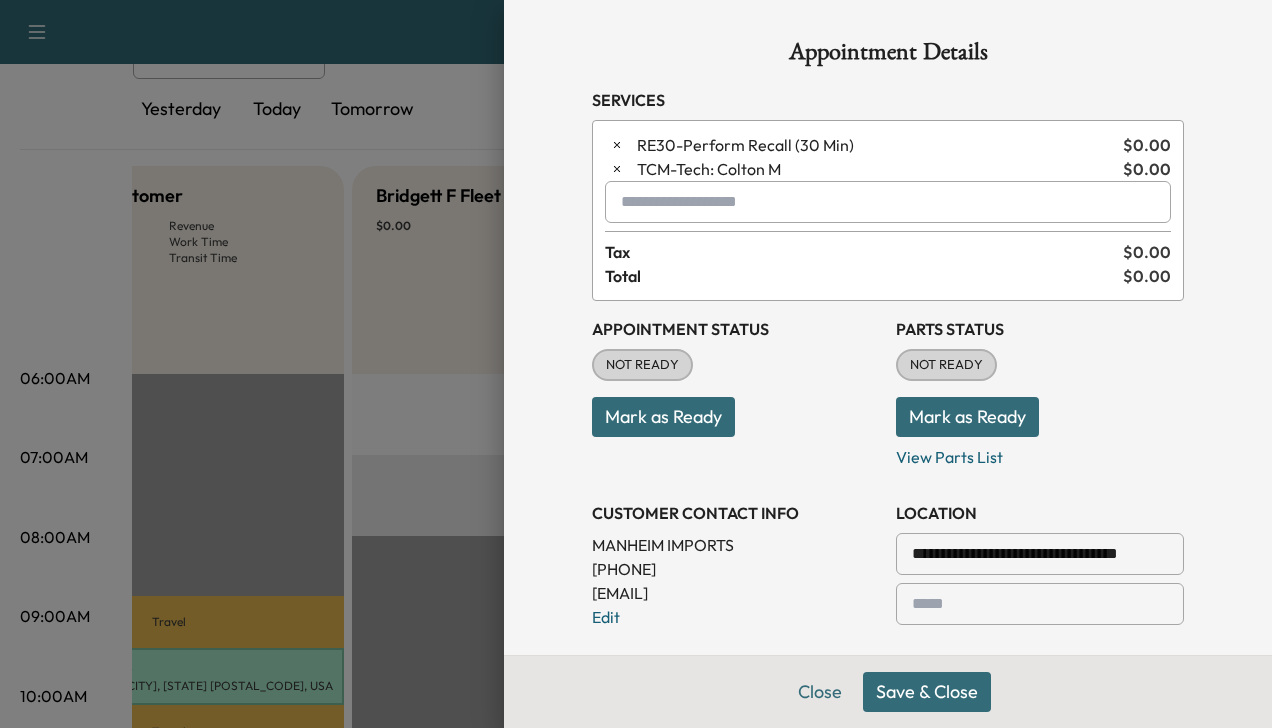 click on "Save & Close" at bounding box center [927, 692] 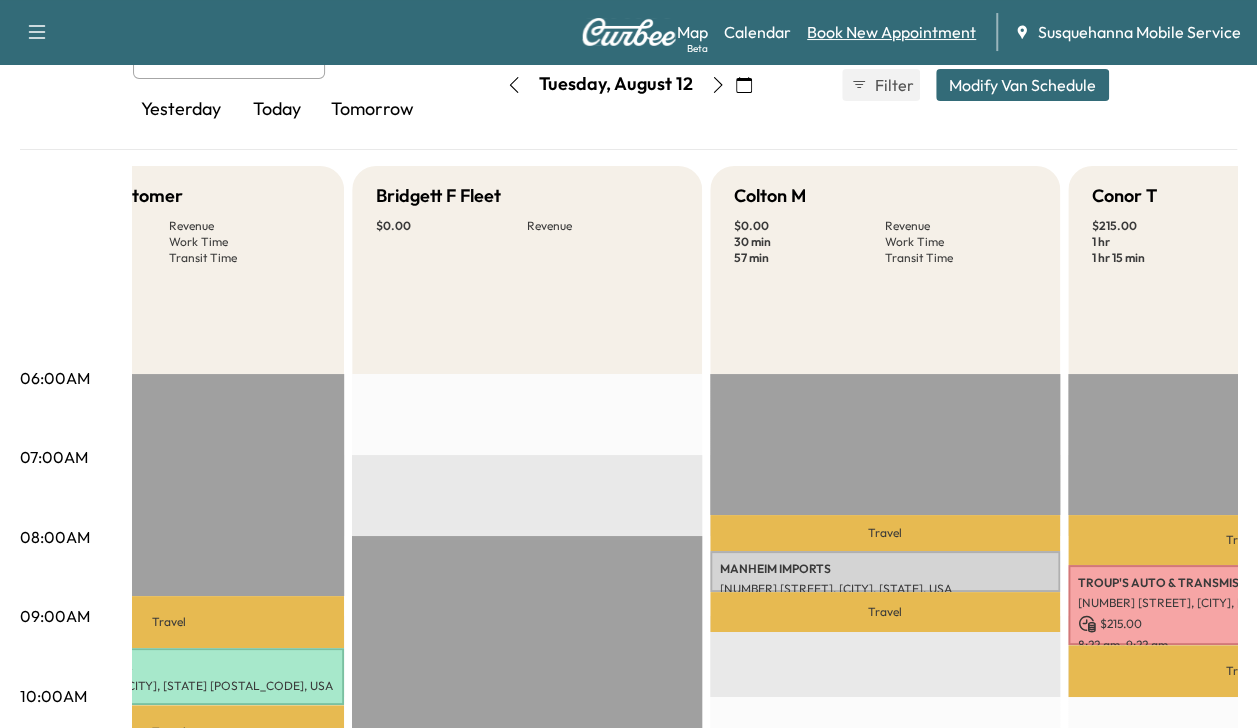click on "Book New Appointment" at bounding box center [891, 32] 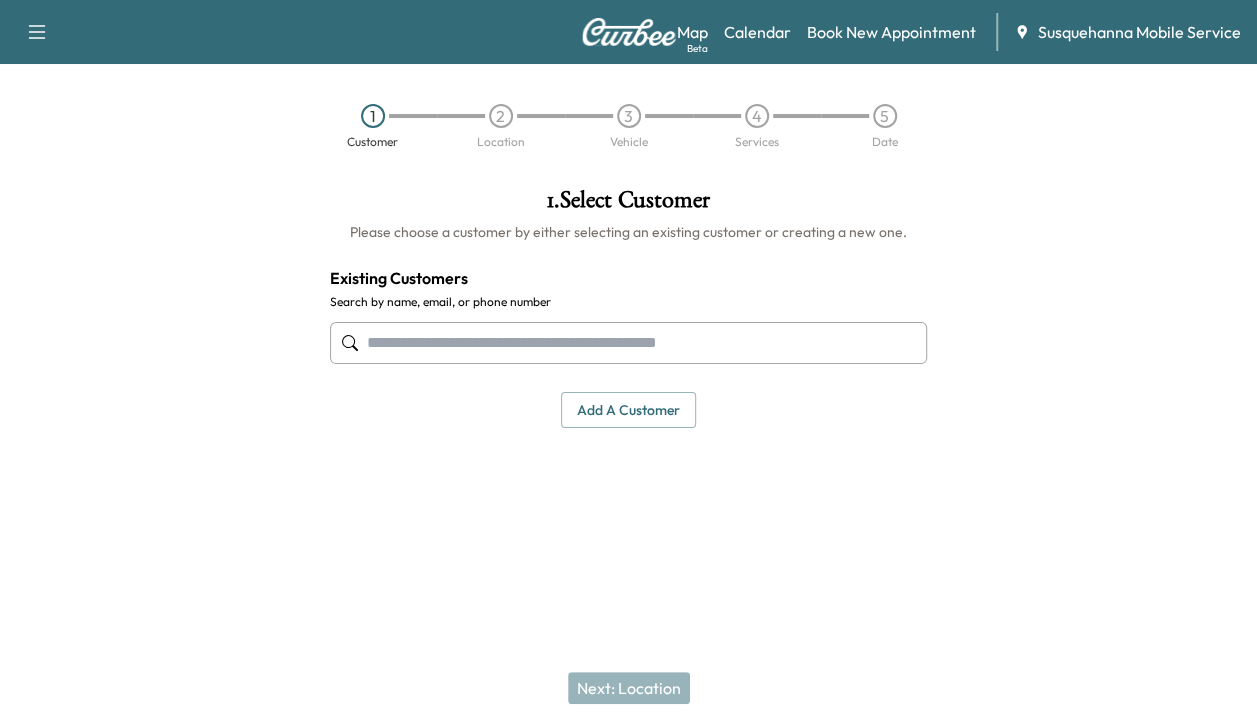 scroll, scrollTop: 0, scrollLeft: 0, axis: both 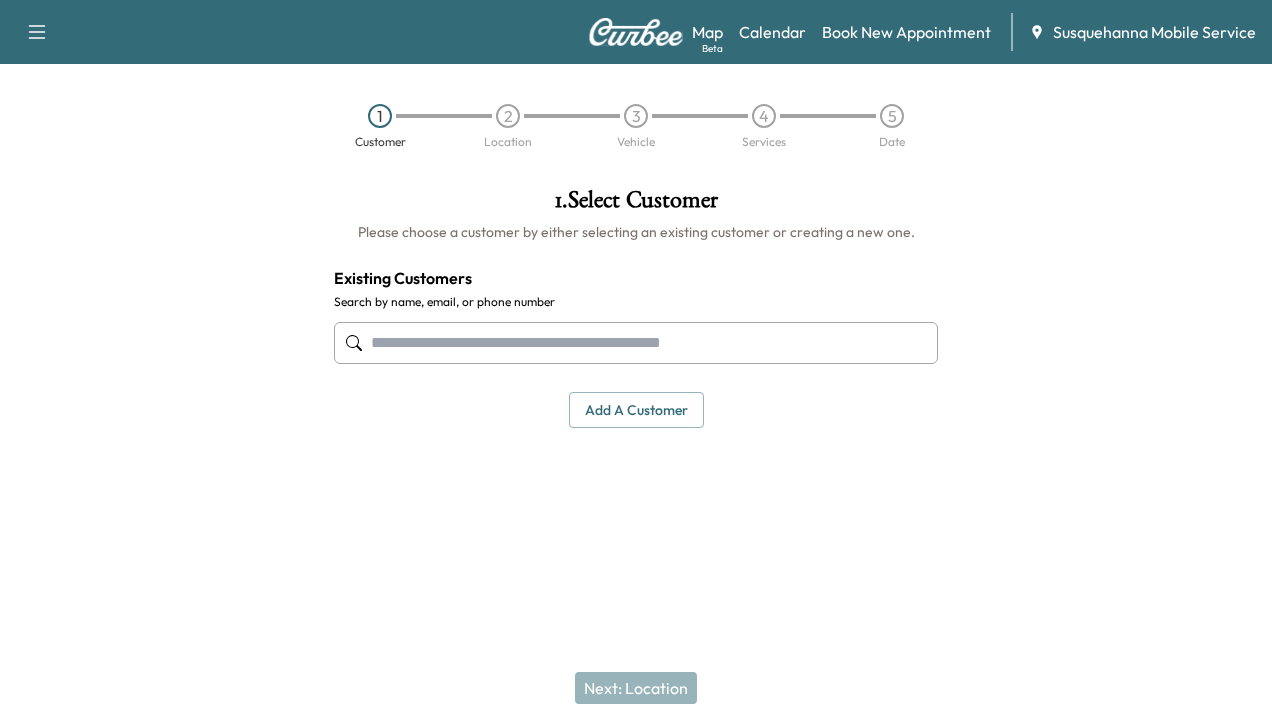 click at bounding box center (636, 343) 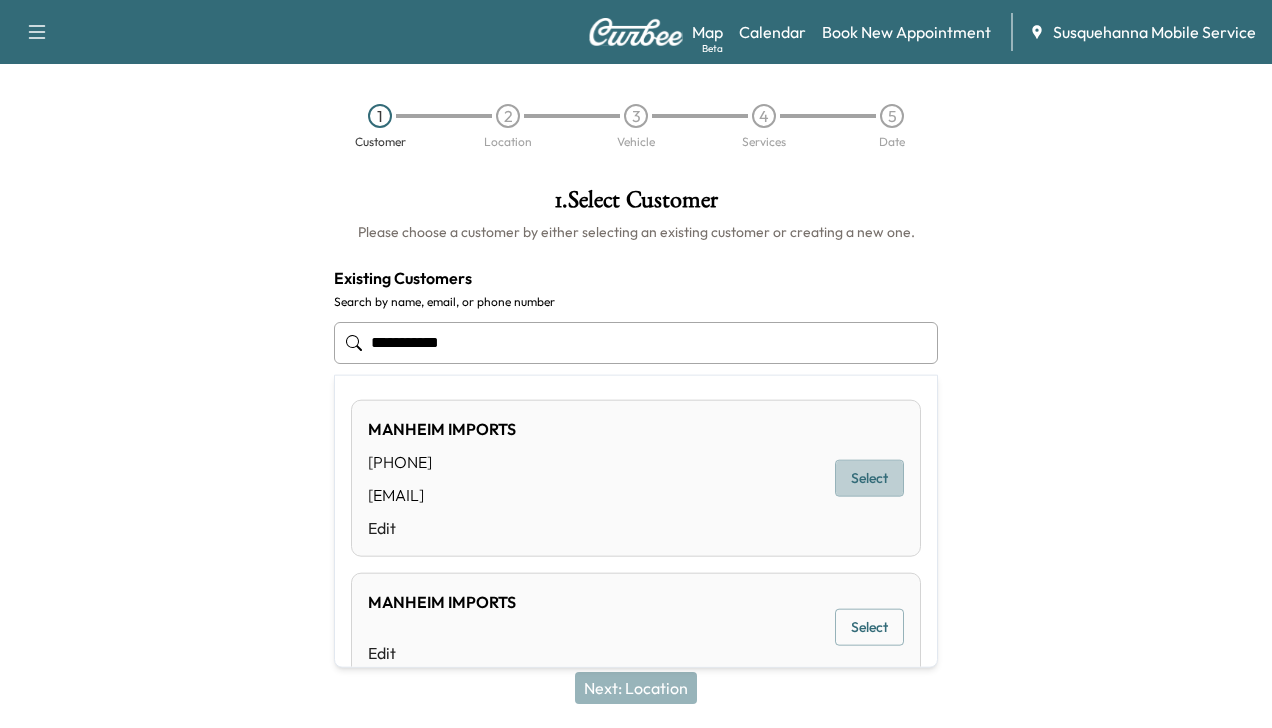 click on "Select" at bounding box center (869, 478) 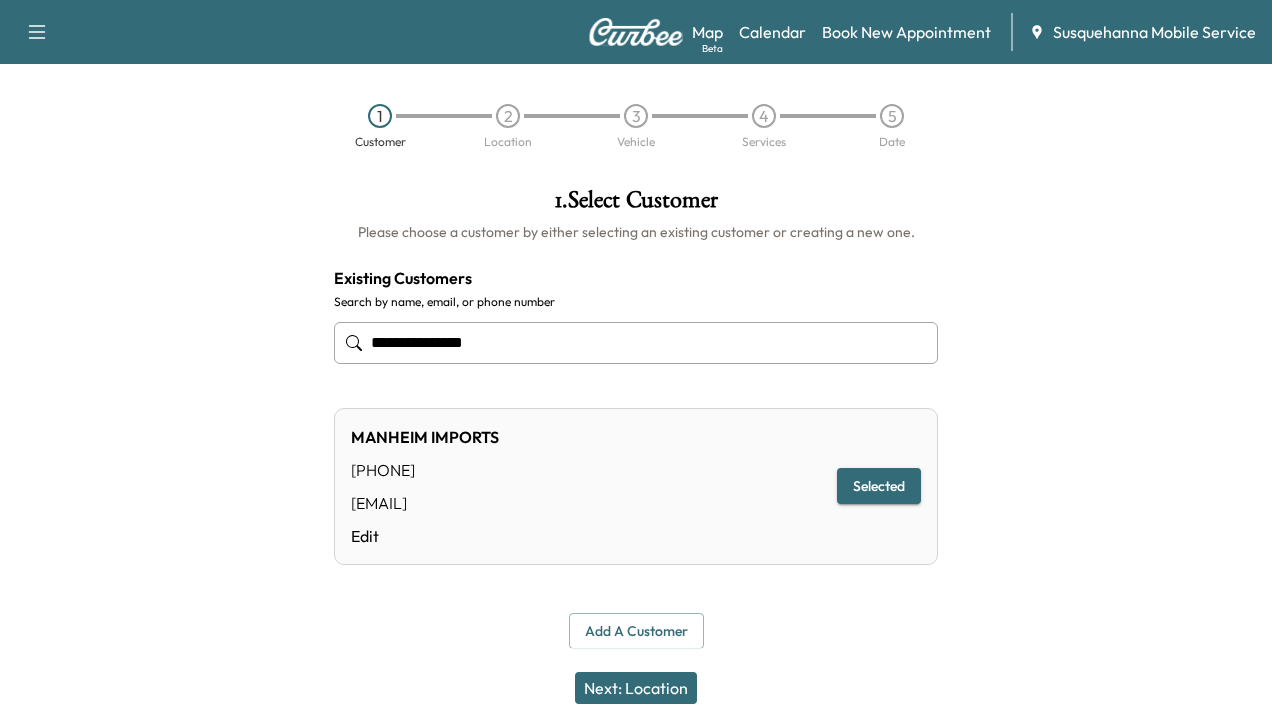type on "**********" 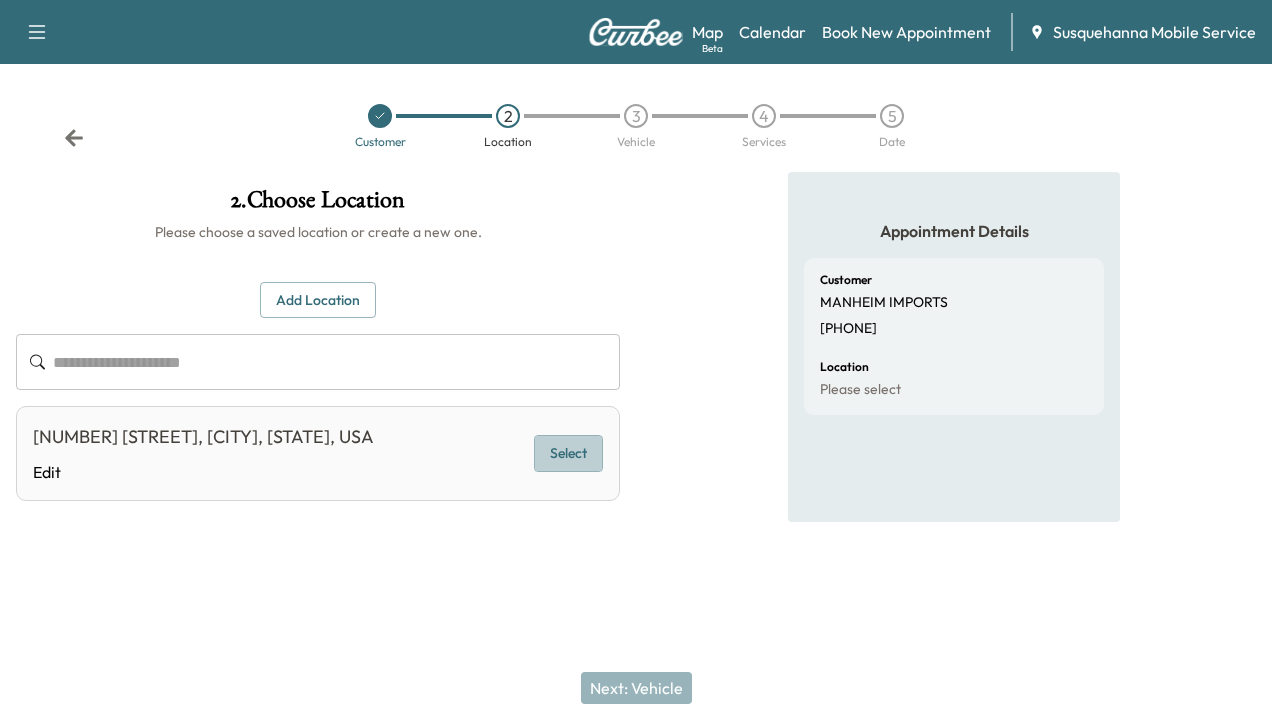 click on "Select" at bounding box center (568, 453) 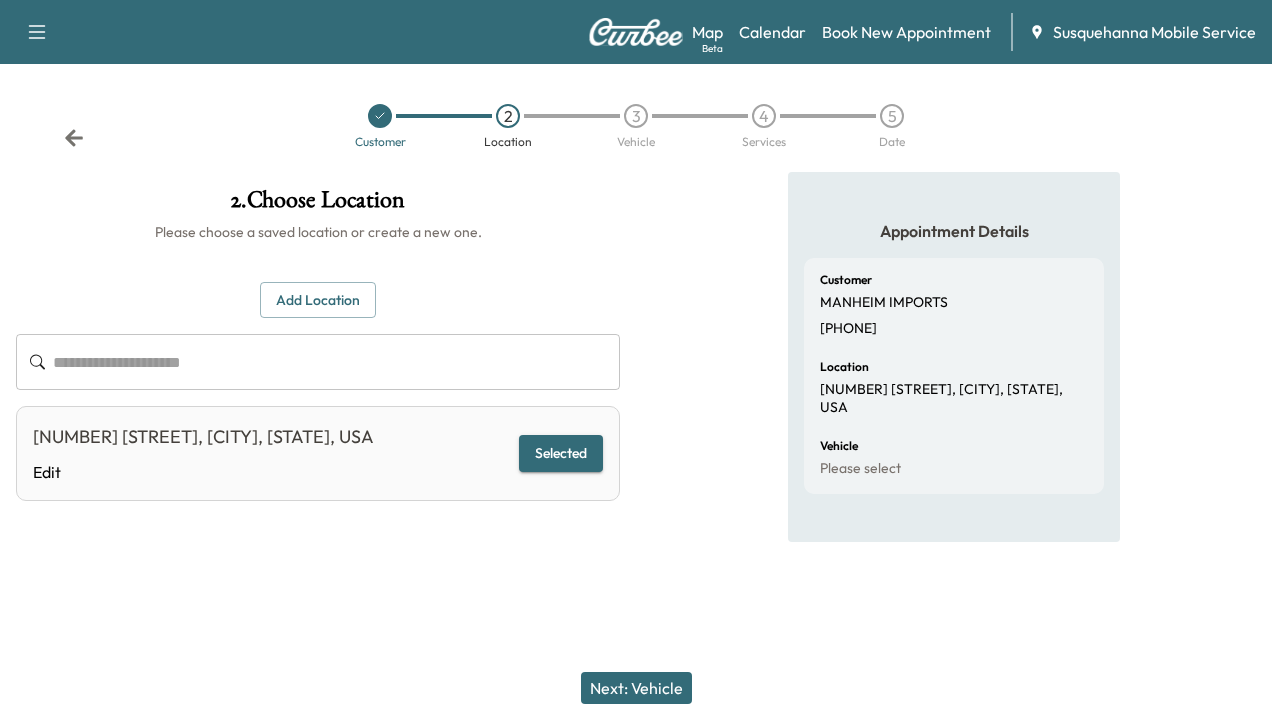 click on "Next: Vehicle" at bounding box center [636, 688] 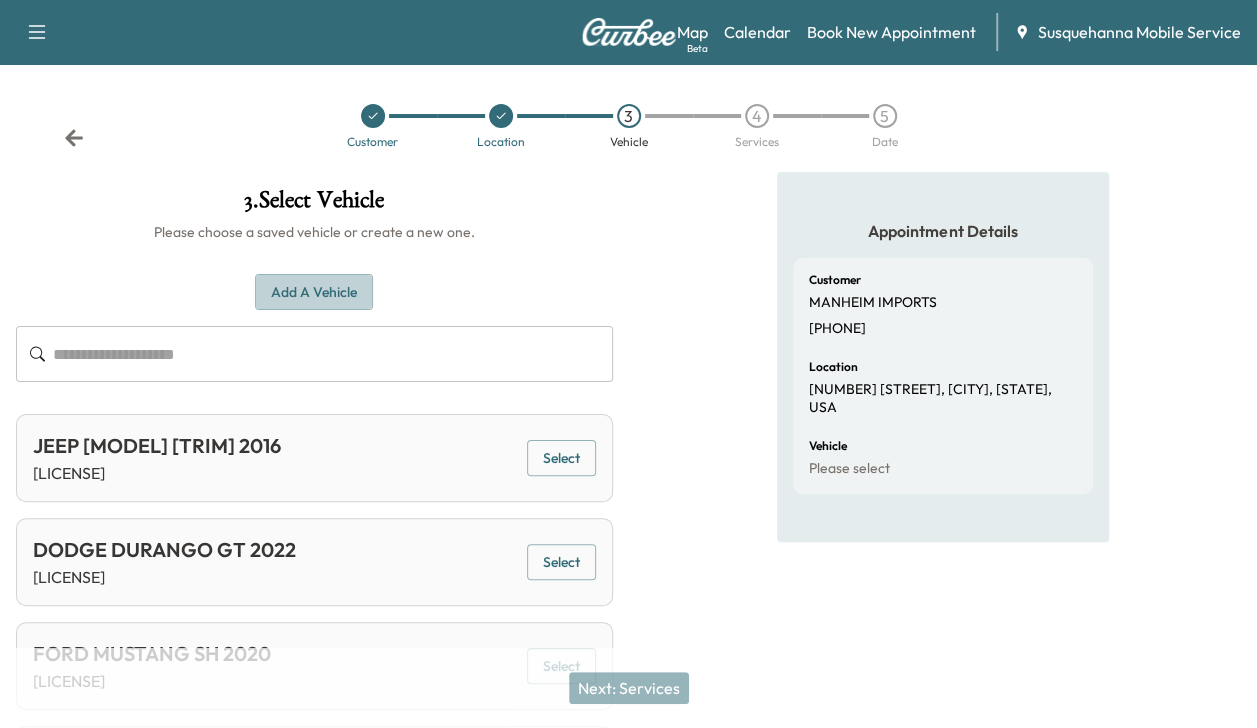 click on "Add a Vehicle" at bounding box center [314, 292] 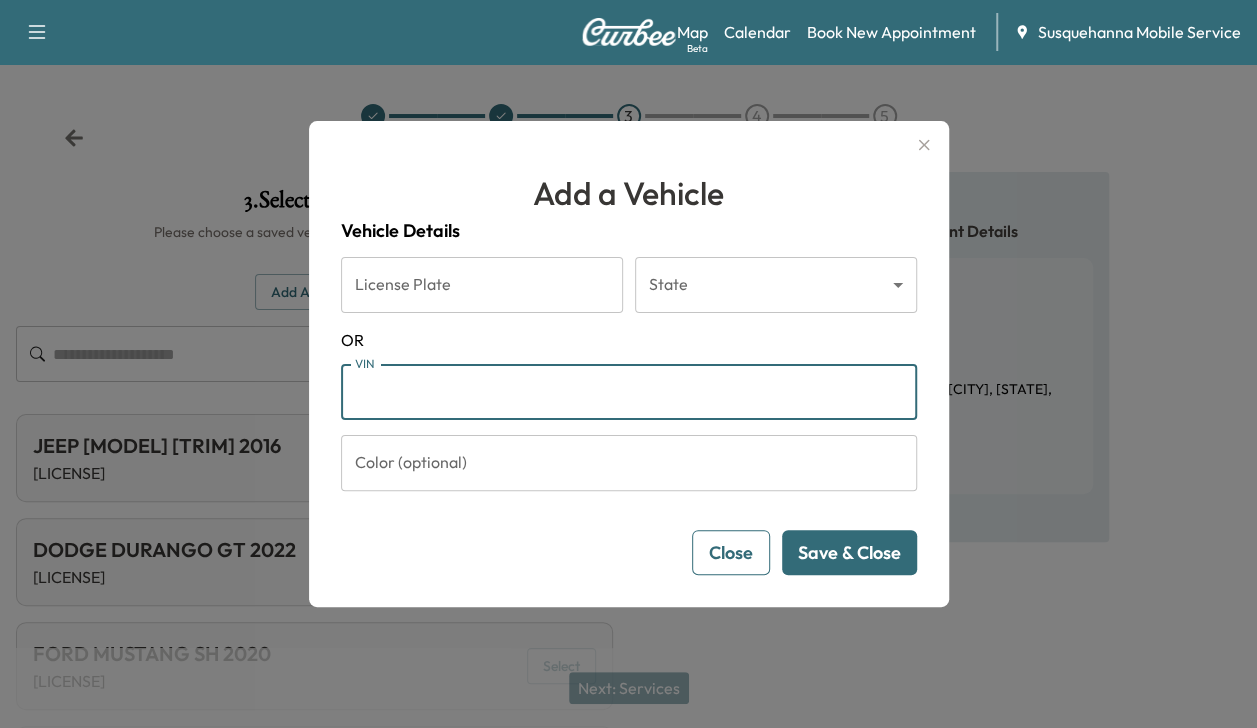 click on "VIN" at bounding box center [629, 392] 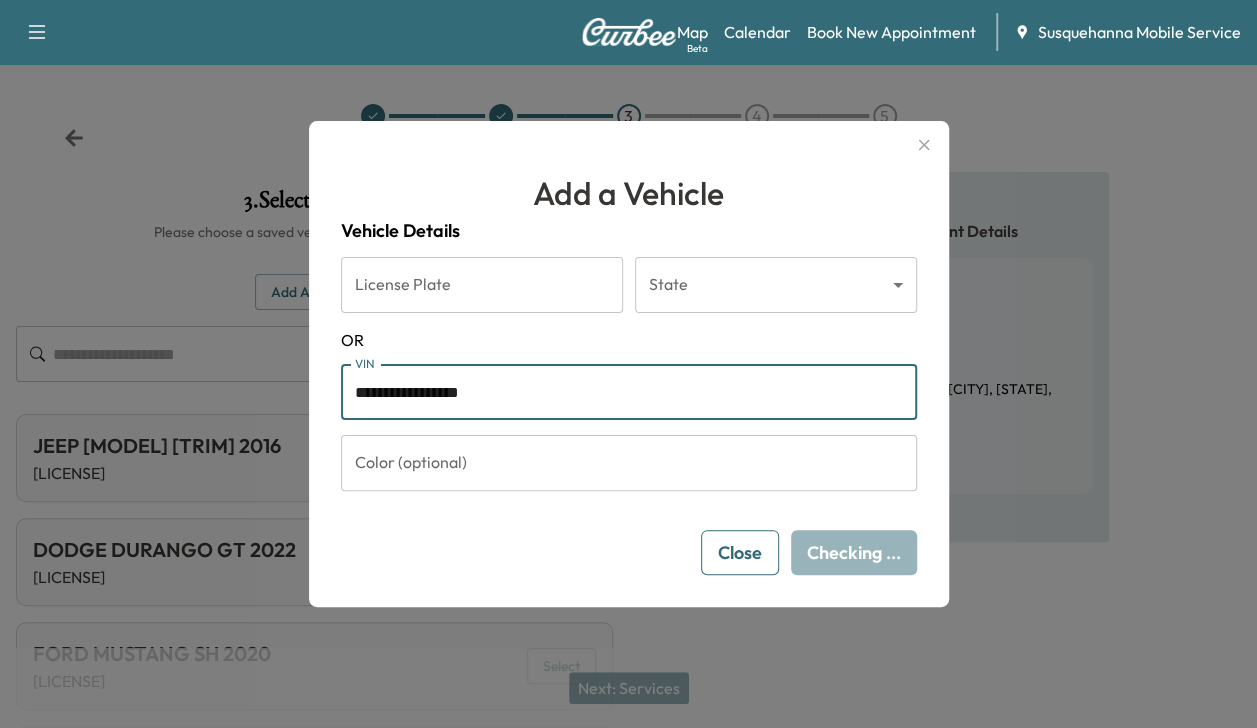 type on "**********" 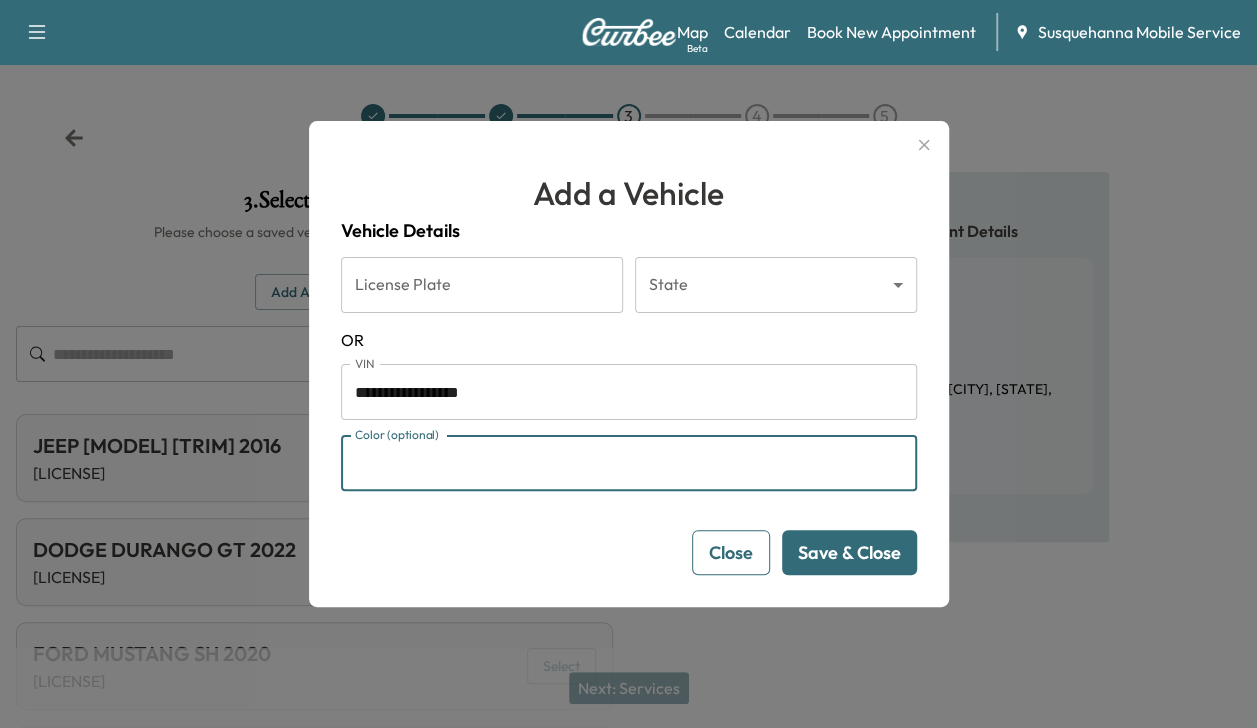 type on "*****" 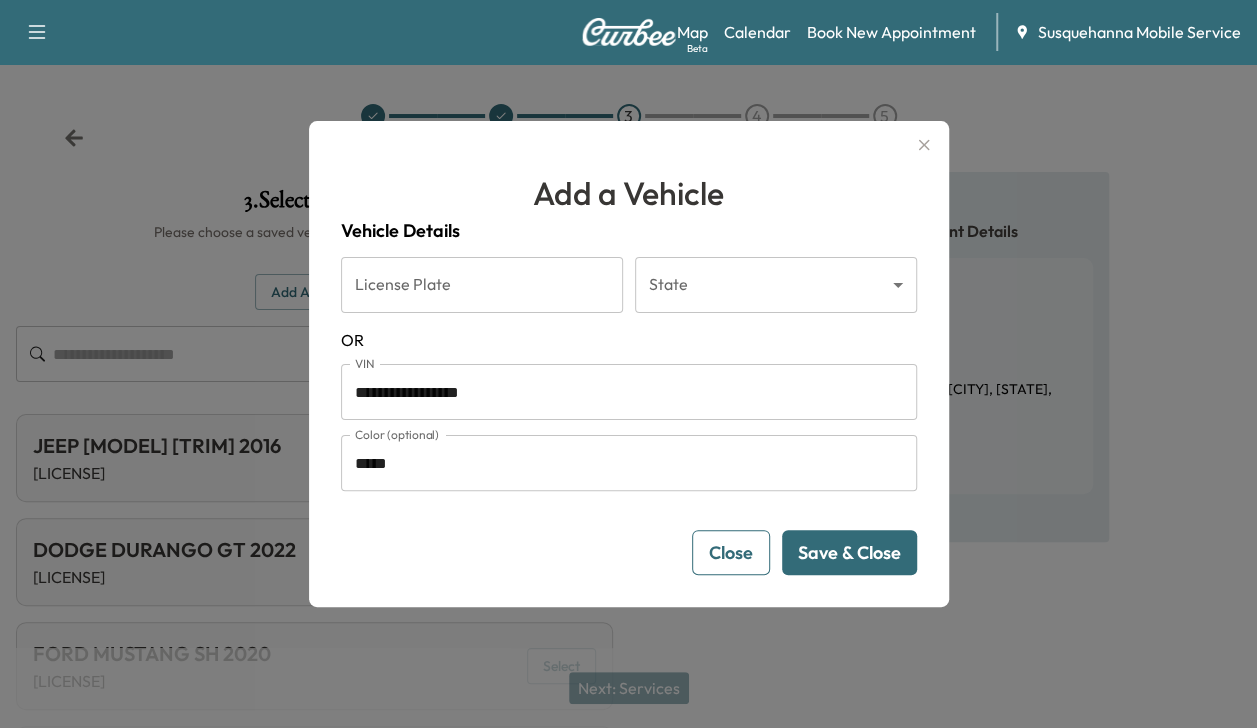 click on "Save & Close" at bounding box center [849, 552] 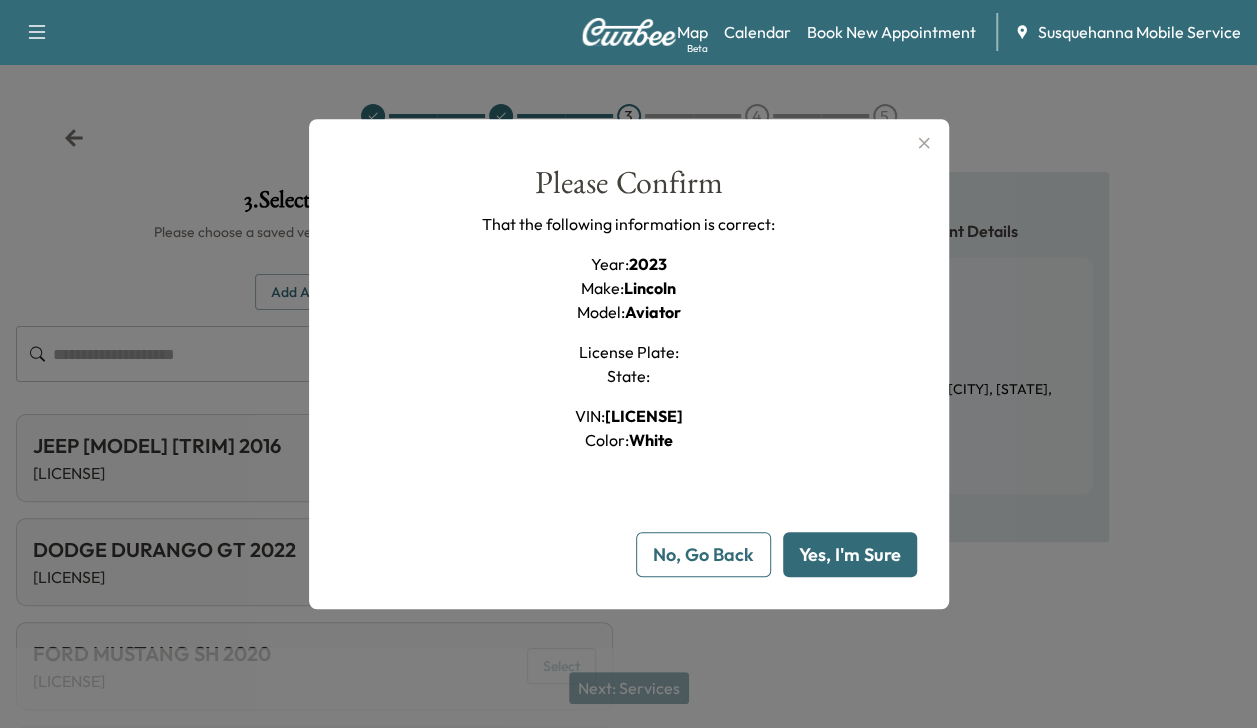 click on "Yes, I'm Sure" at bounding box center [850, 554] 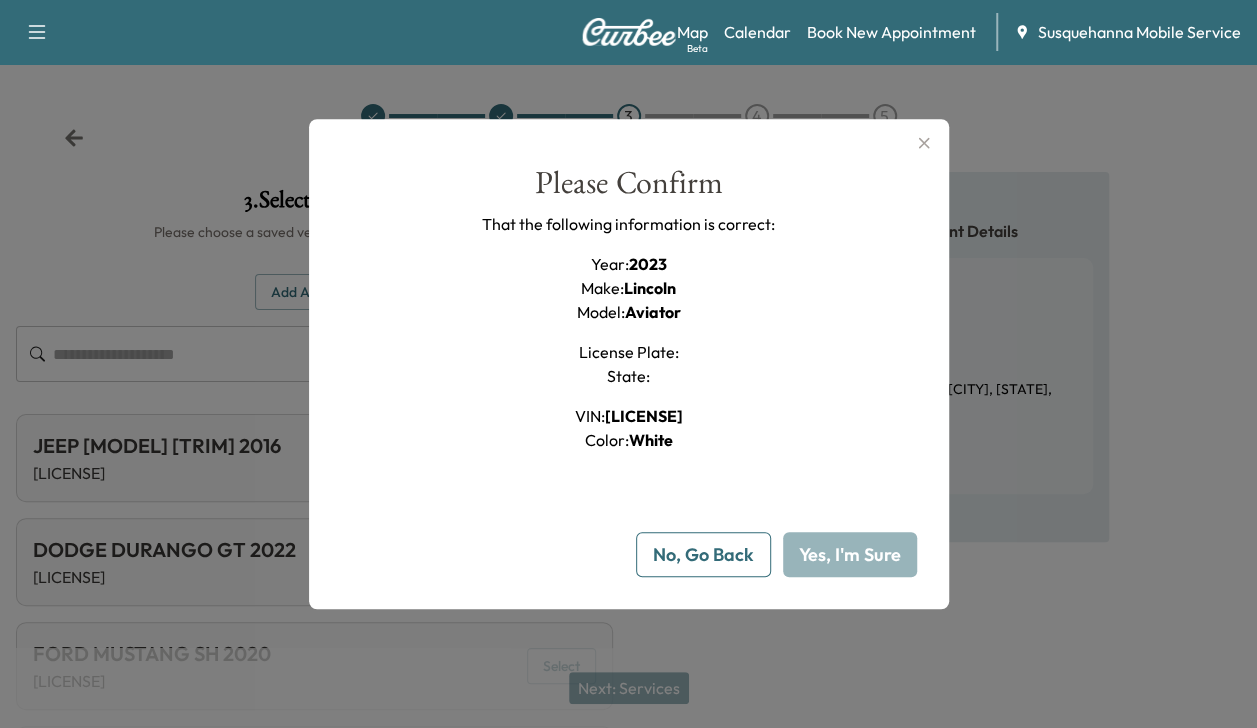 type 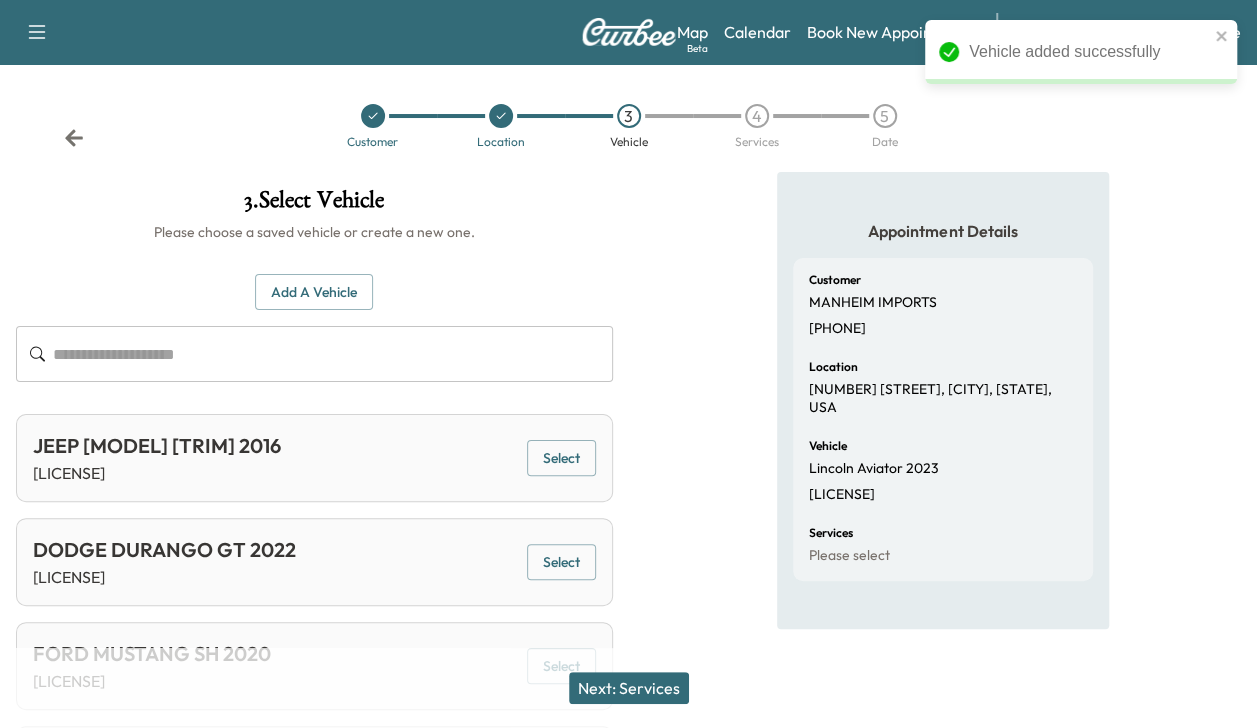 click on "Next: Services" at bounding box center [629, 688] 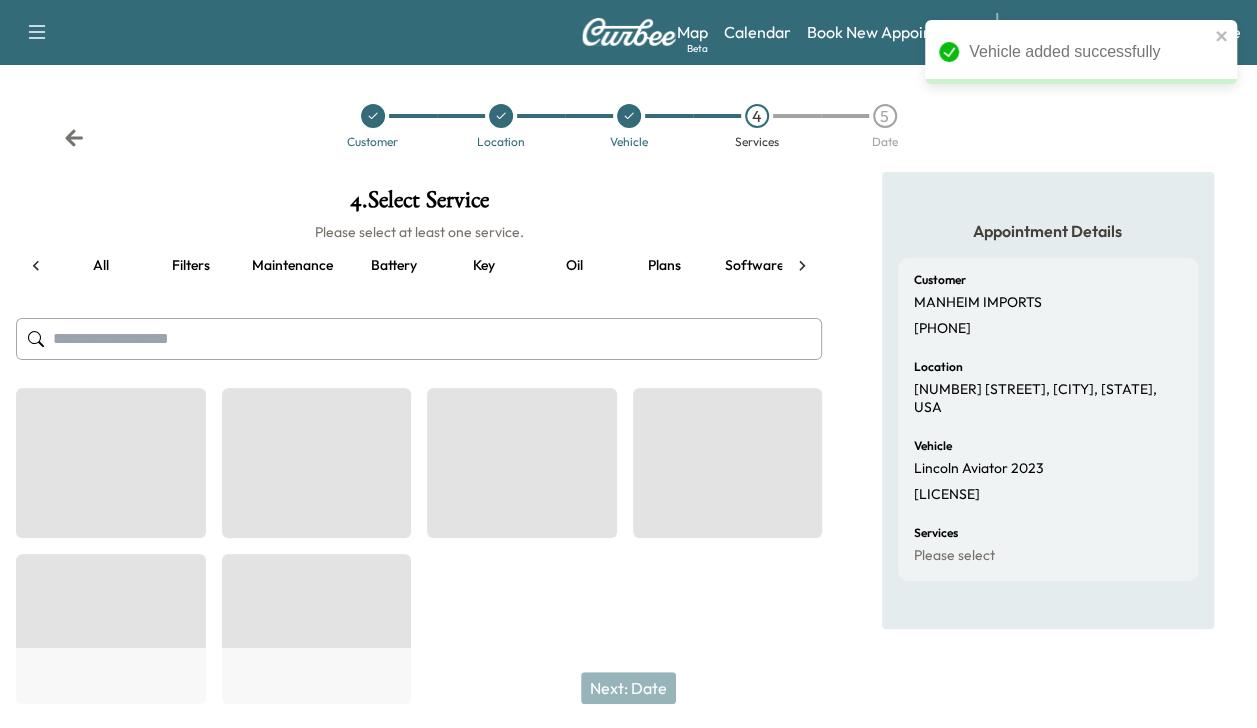 scroll, scrollTop: 0, scrollLeft: 264, axis: horizontal 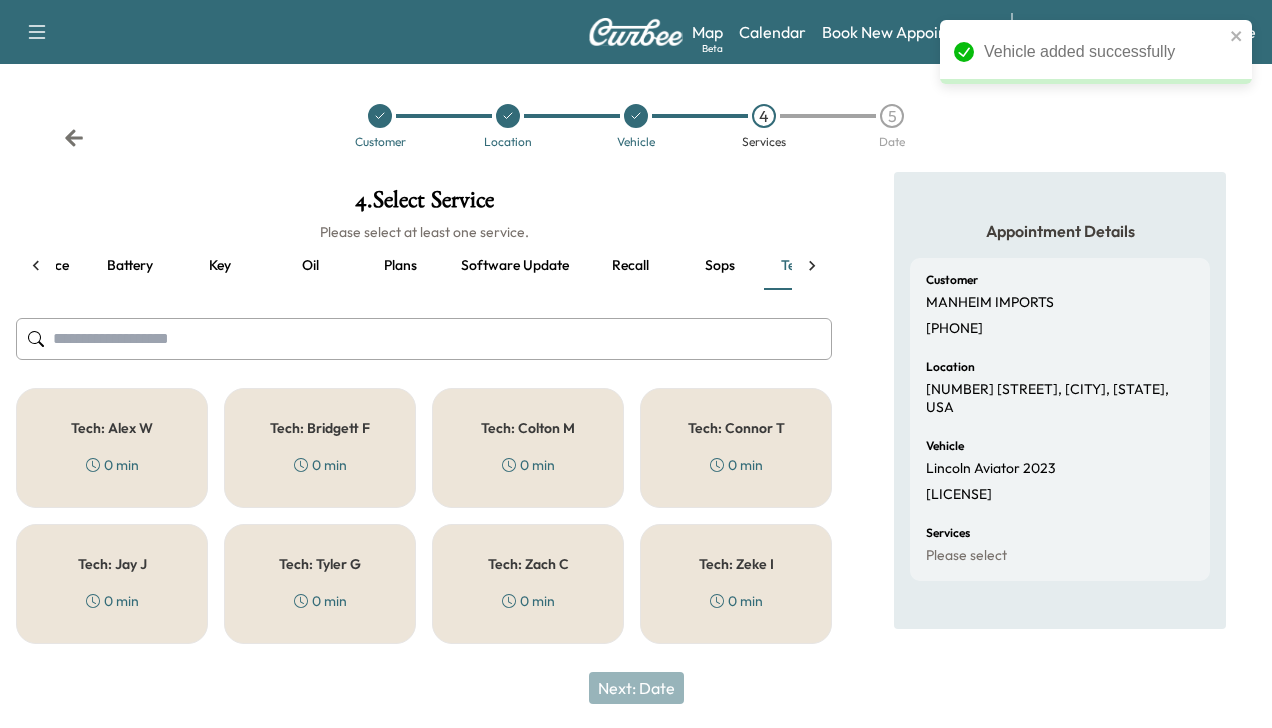 click on "Tech: [FIRST] [LAST] 0 min" at bounding box center (528, 448) 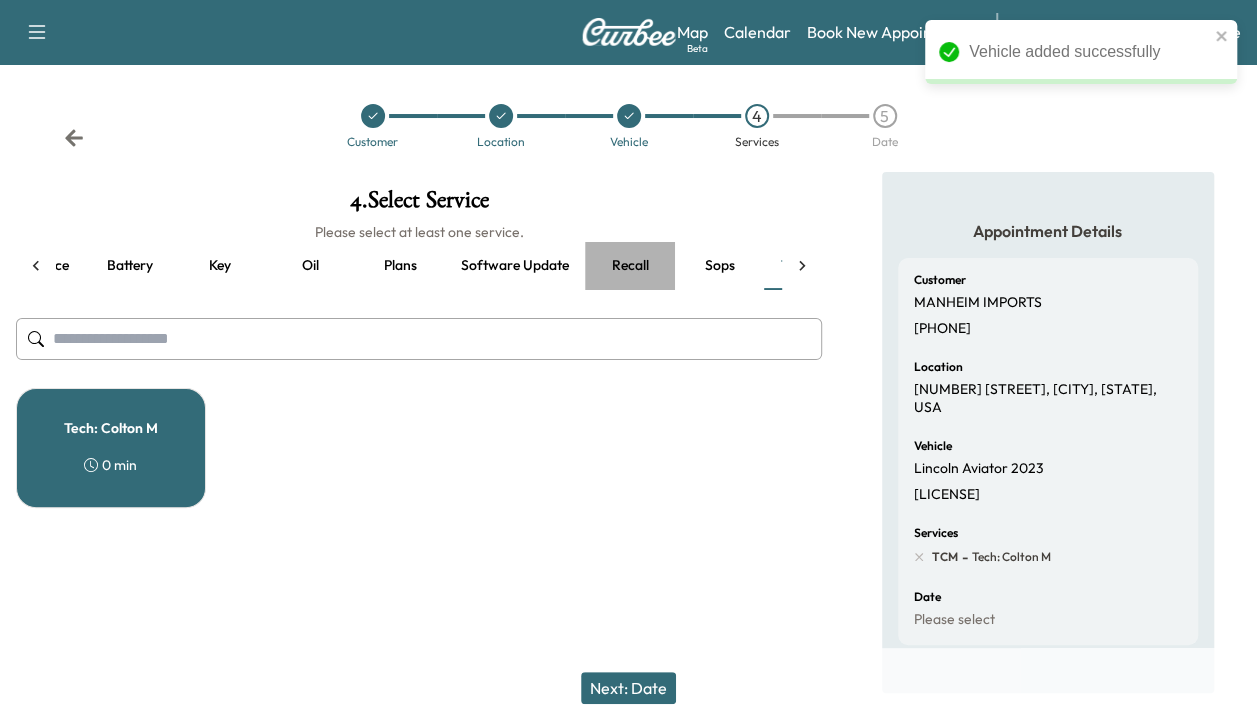 click on "Recall" at bounding box center [630, 266] 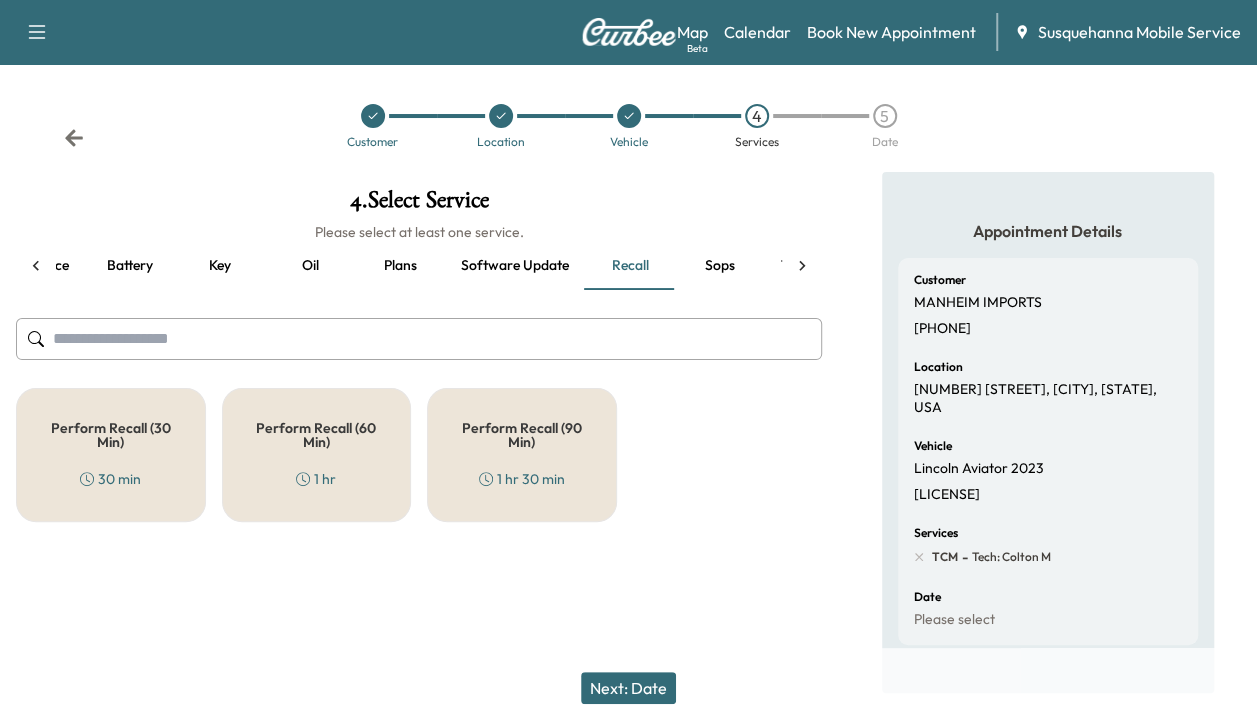 click on "Perform Recall (30 Min) 30 min" at bounding box center [111, 455] 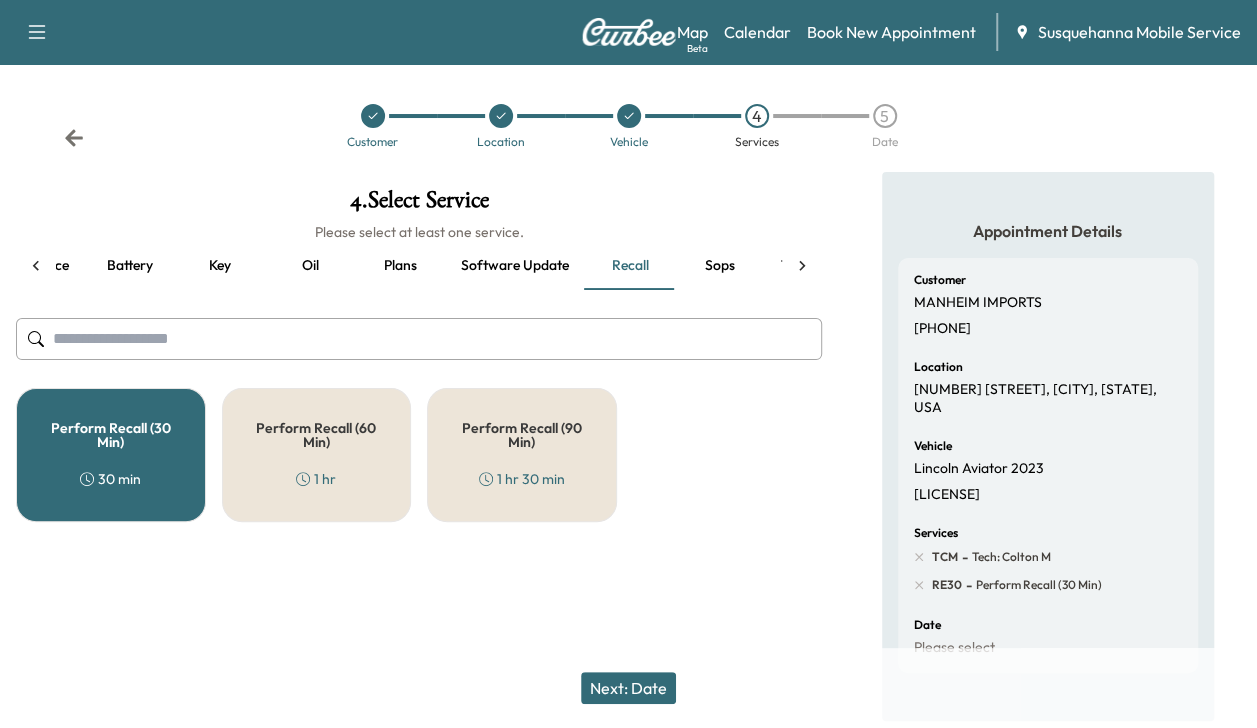 click on "Next: Date" at bounding box center [628, 688] 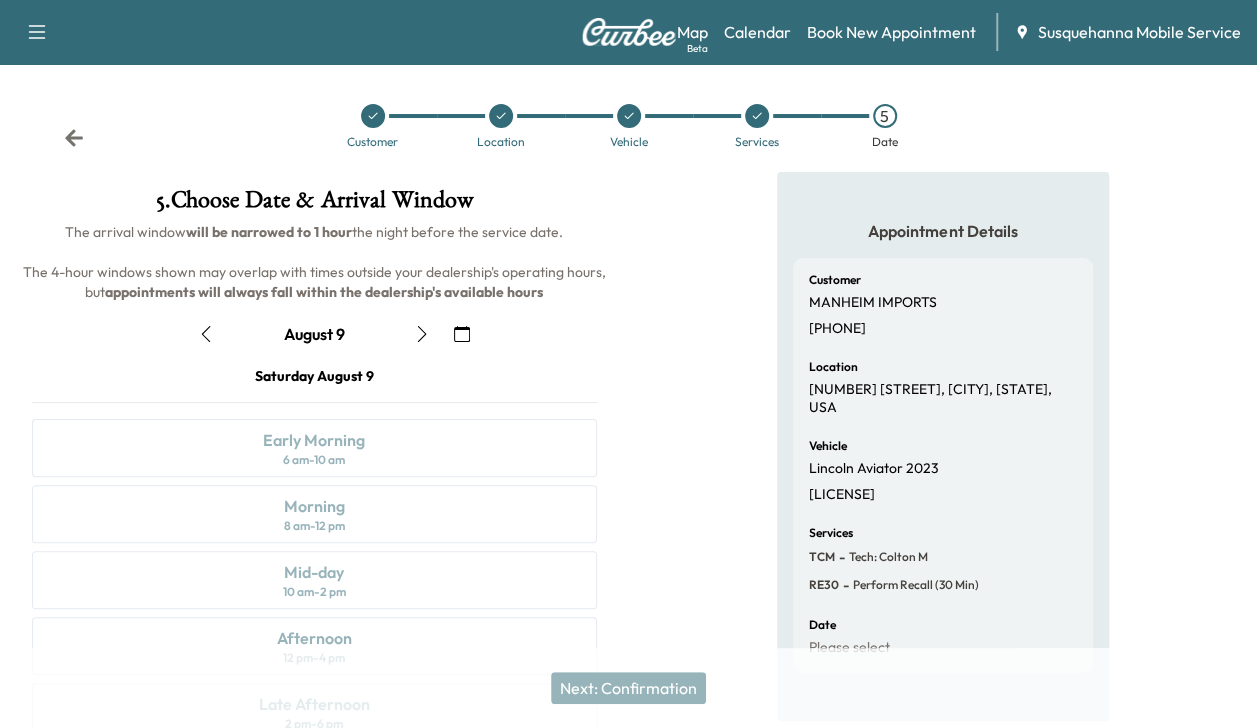 click 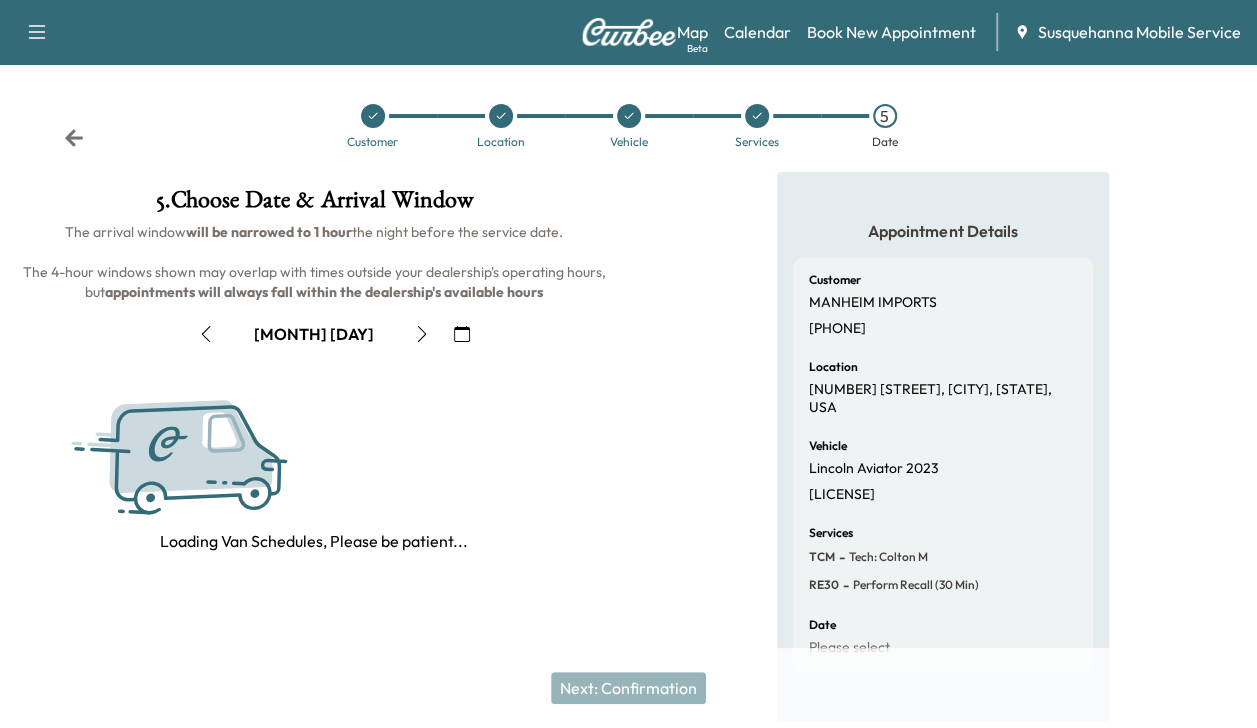 click 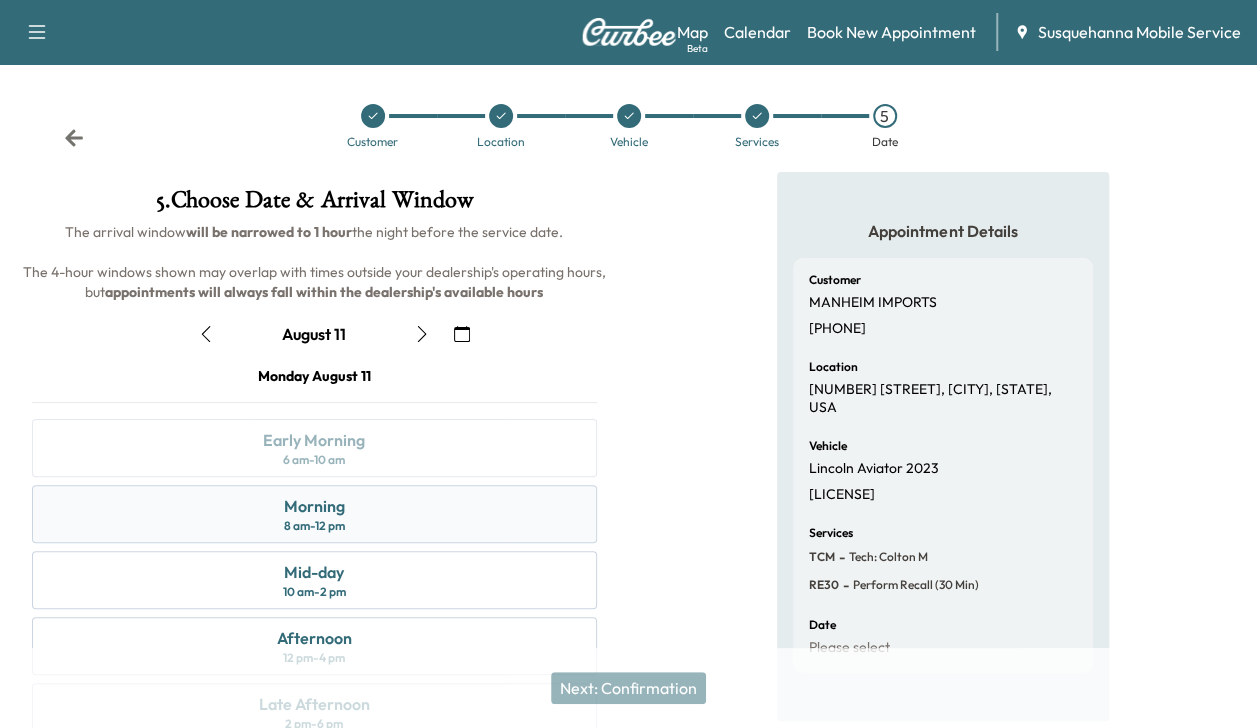 click on "Morning 8 am  -  12 pm" at bounding box center [314, 514] 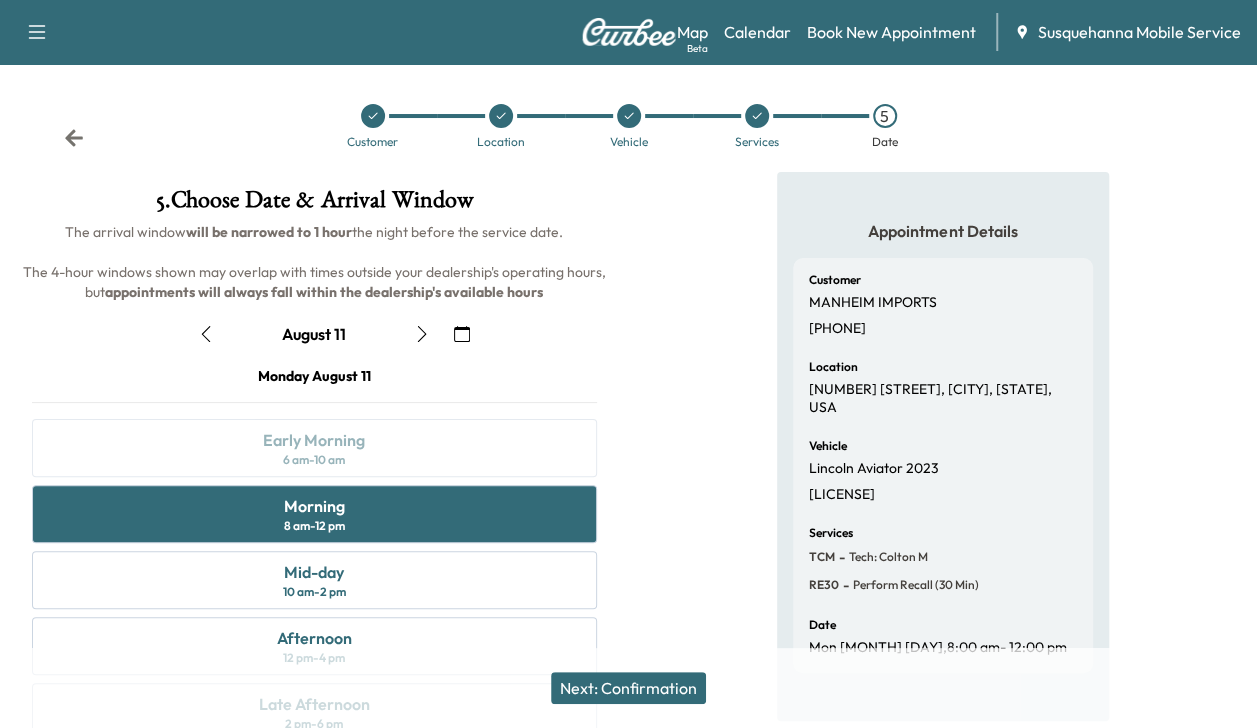 click on "Next: Confirmation" at bounding box center [628, 688] 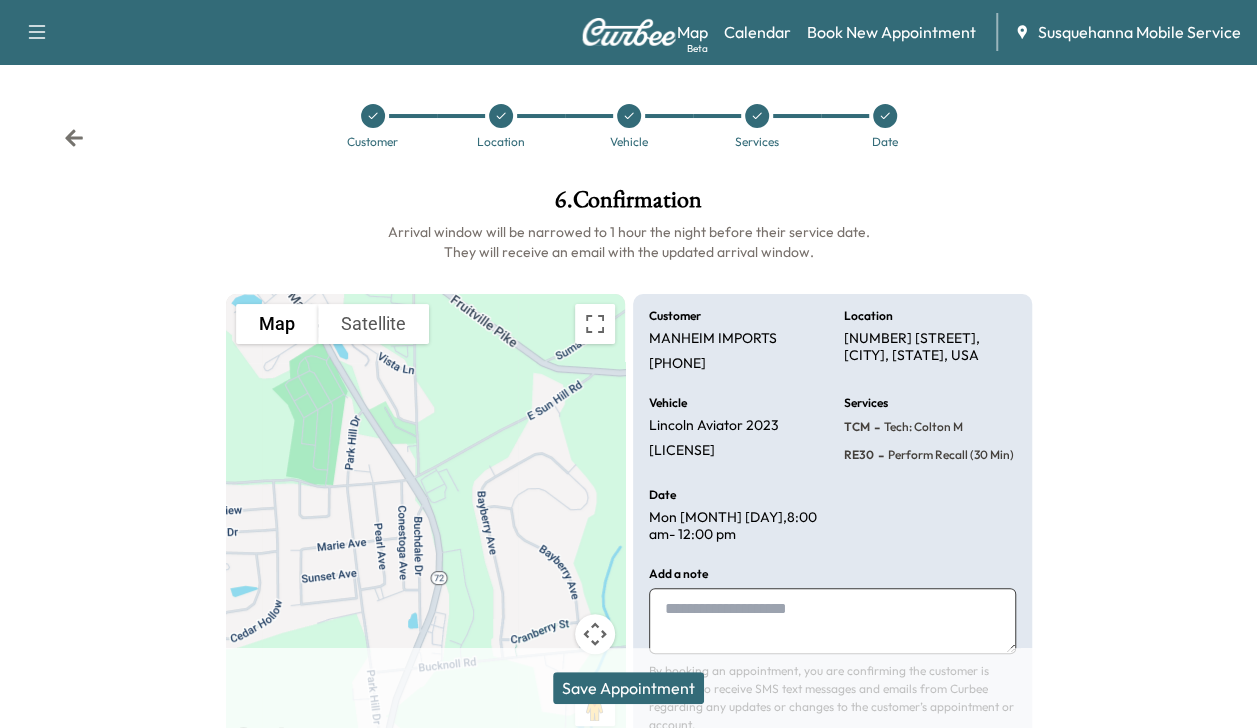 click on "Save Appointment" at bounding box center (628, 688) 